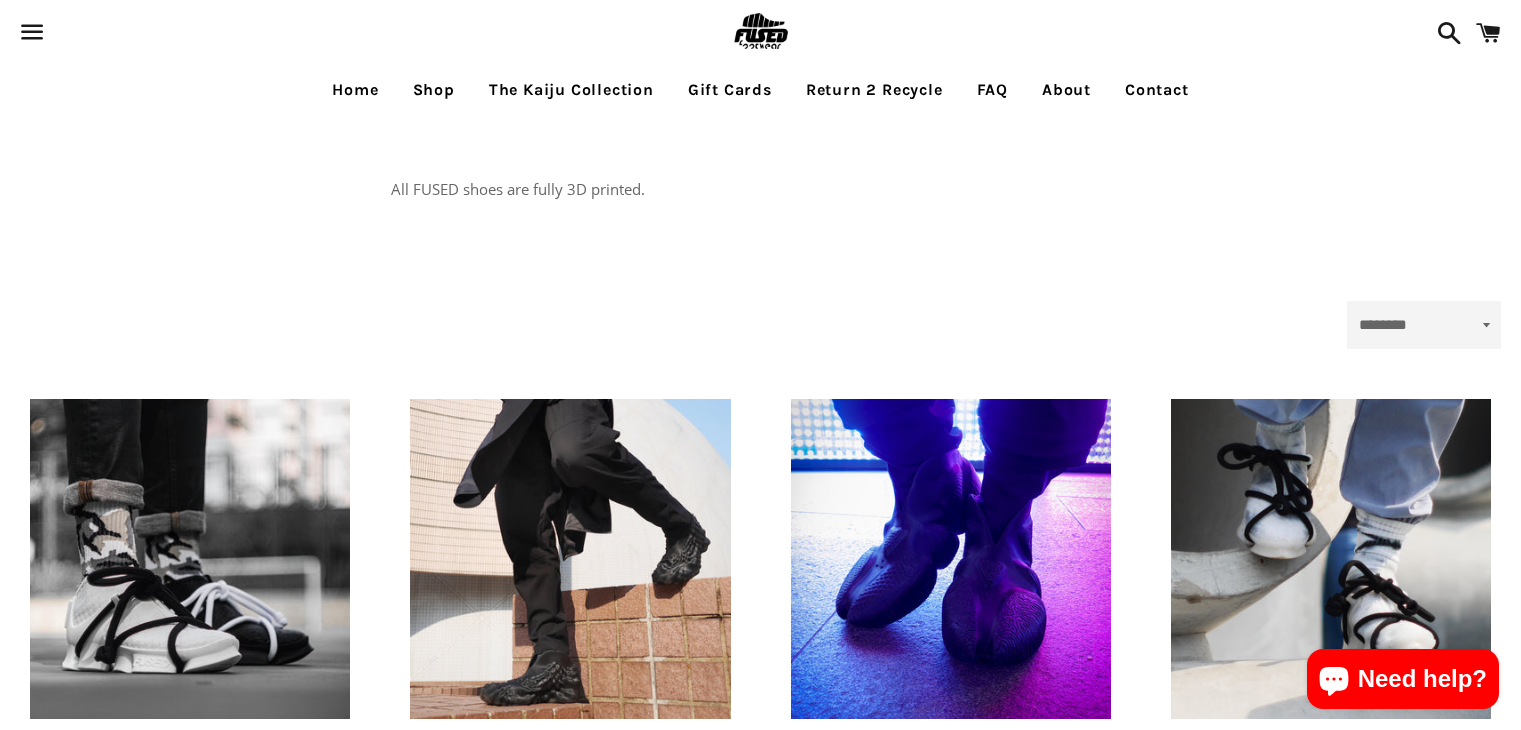 scroll, scrollTop: 0, scrollLeft: 0, axis: both 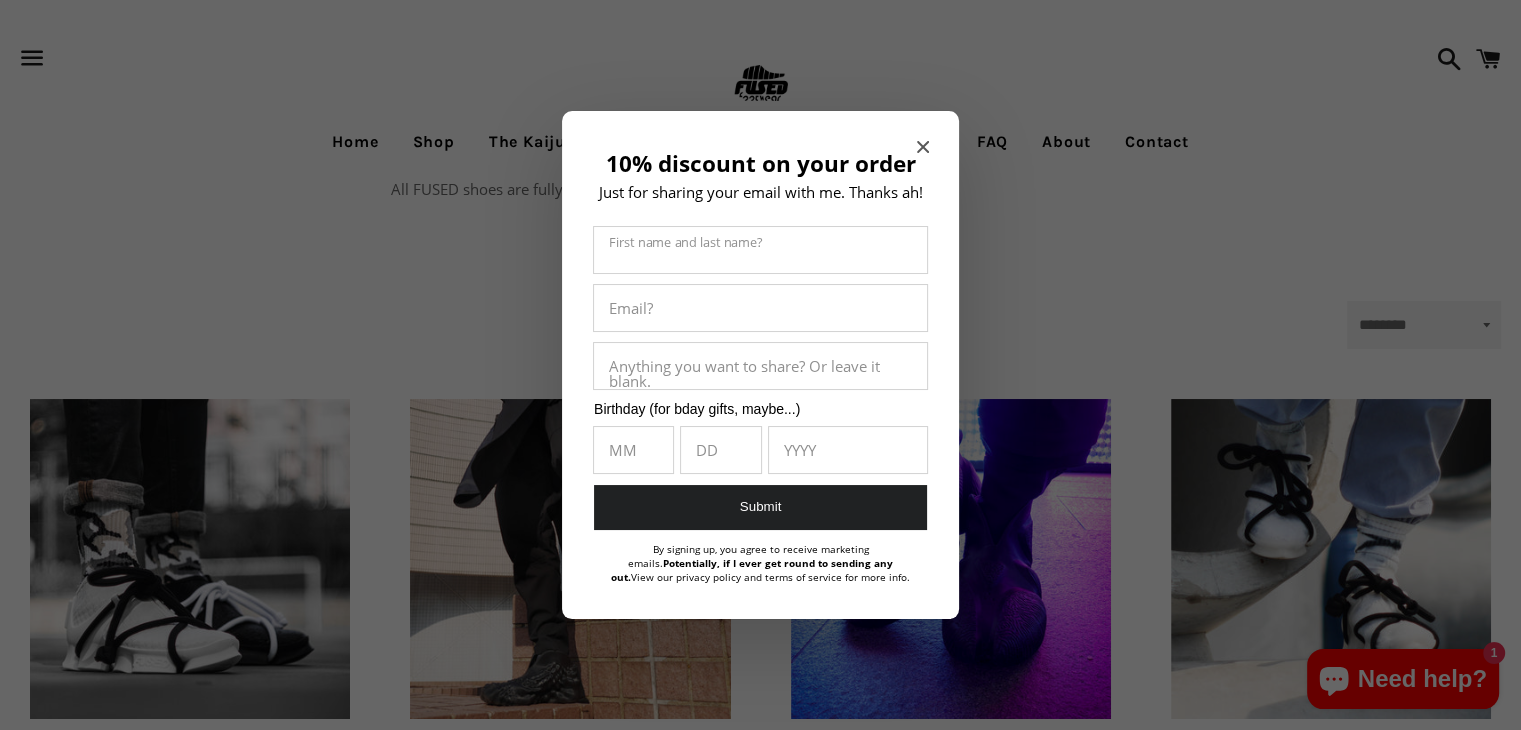 click 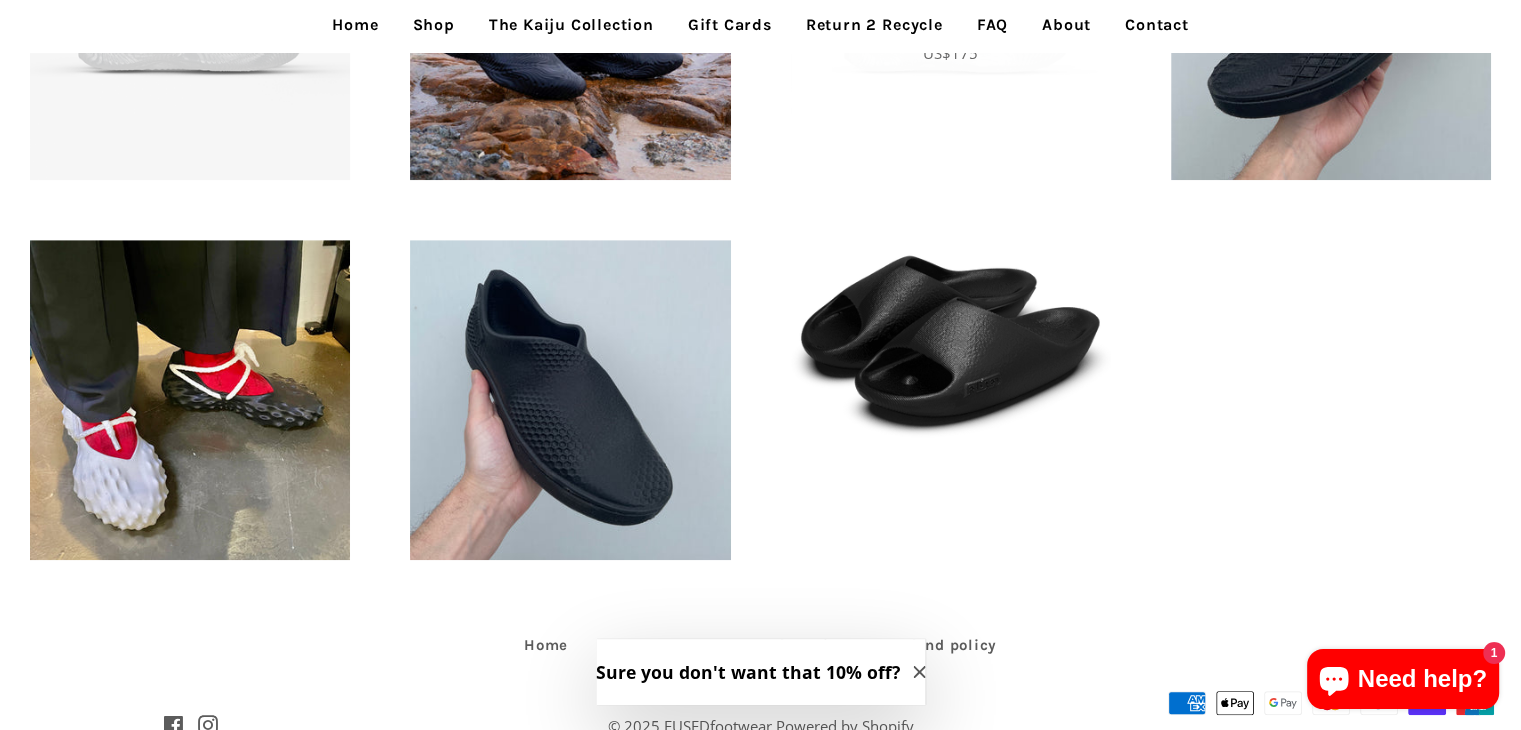 scroll, scrollTop: 1382, scrollLeft: 0, axis: vertical 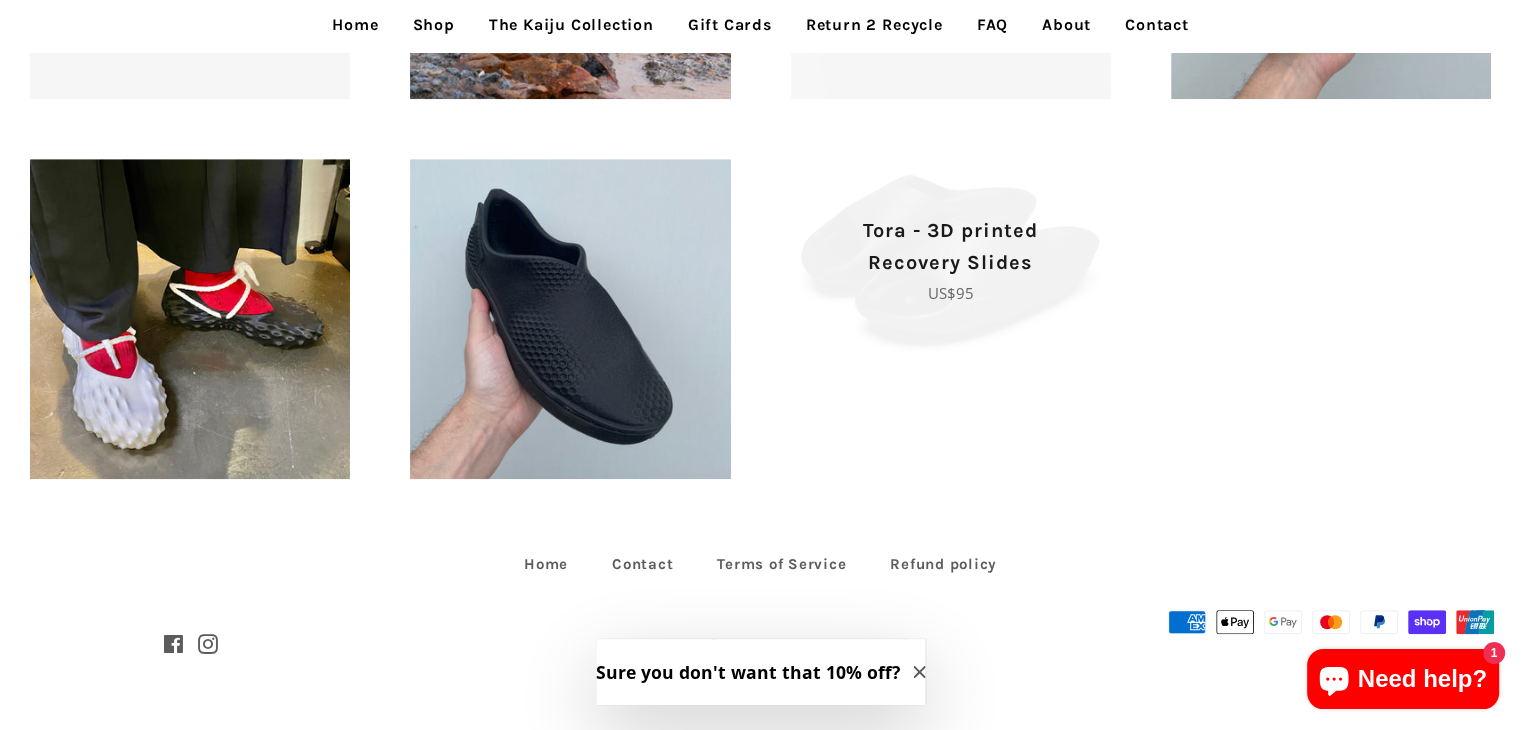 click on "Tora - 3D printed Recovery Slides" at bounding box center [951, 247] 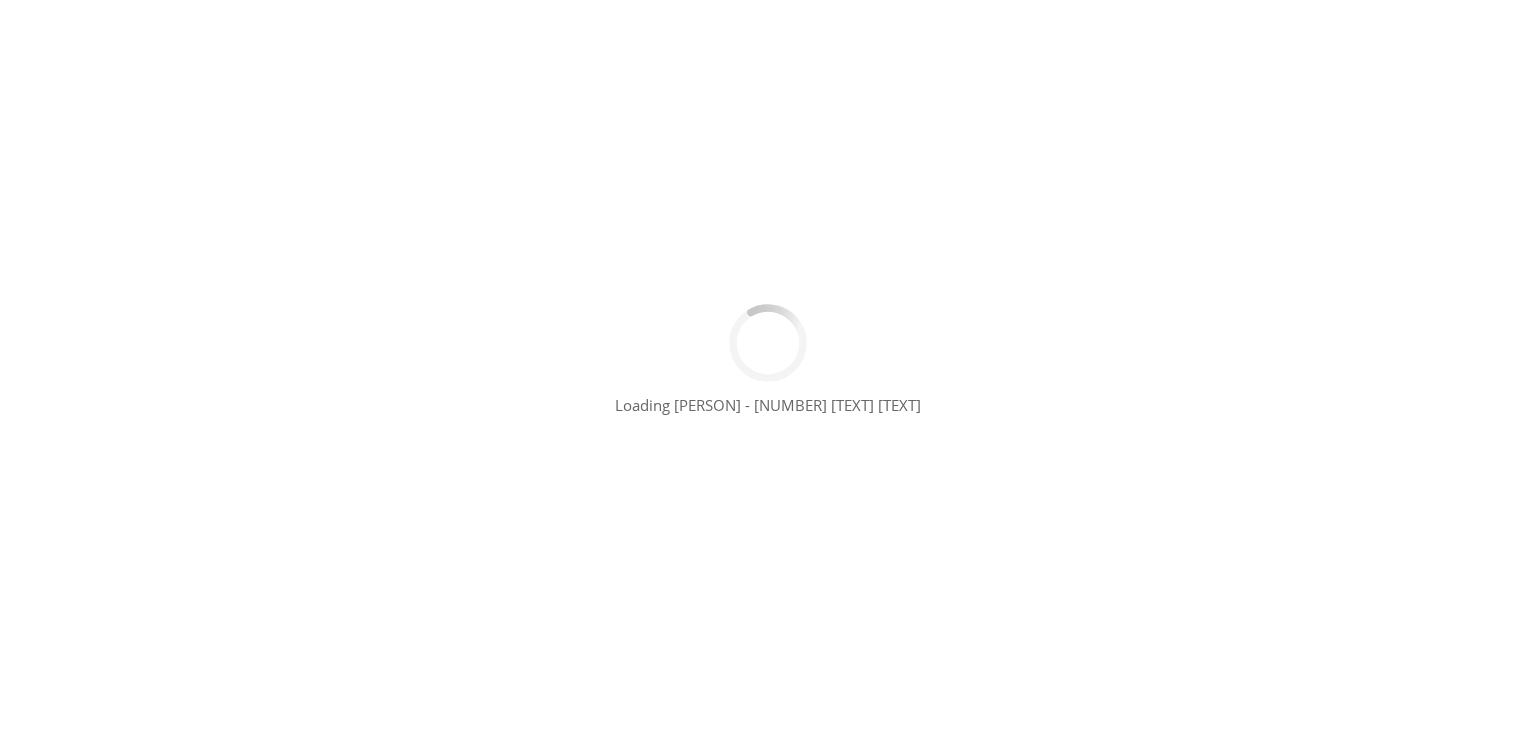 scroll, scrollTop: 0, scrollLeft: 0, axis: both 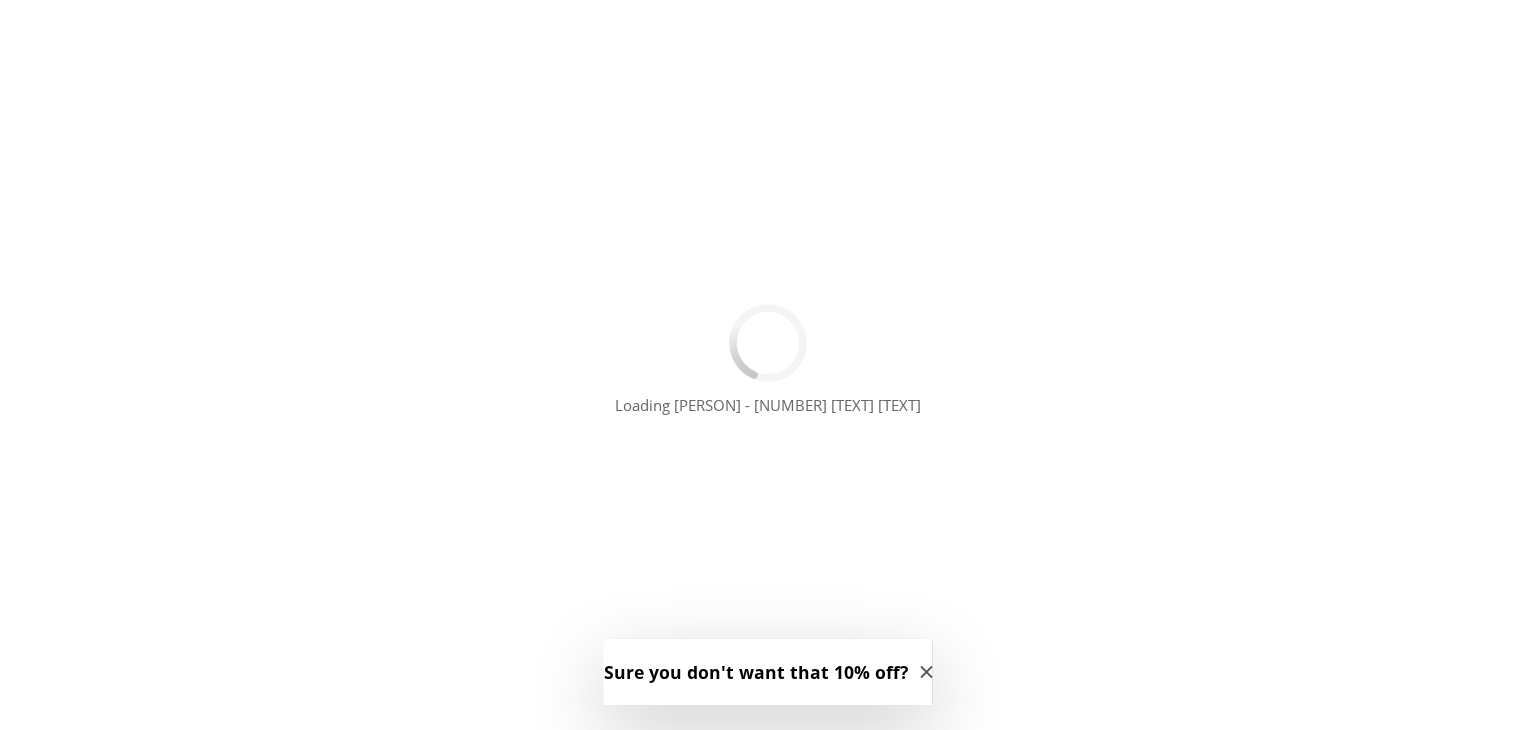 type 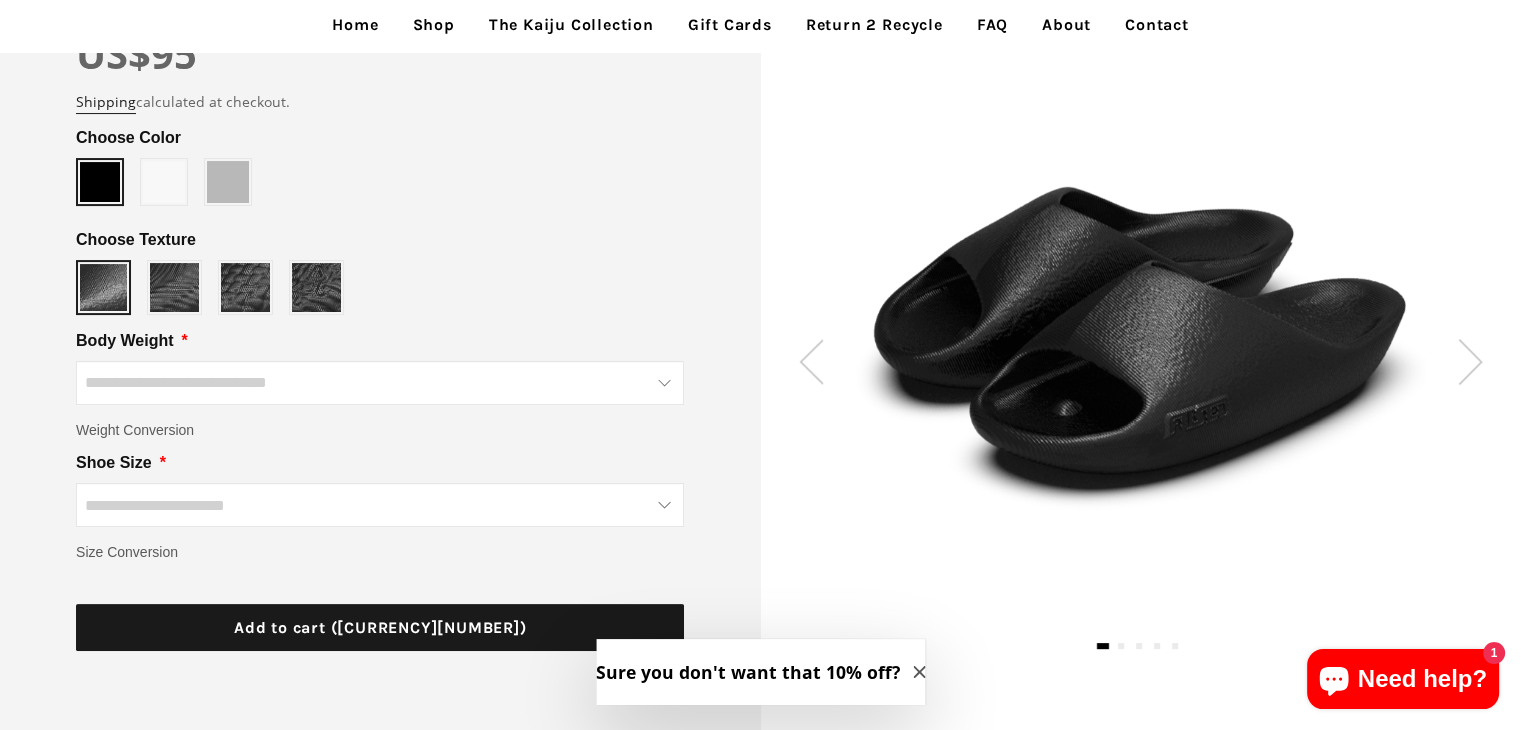 scroll, scrollTop: 400, scrollLeft: 0, axis: vertical 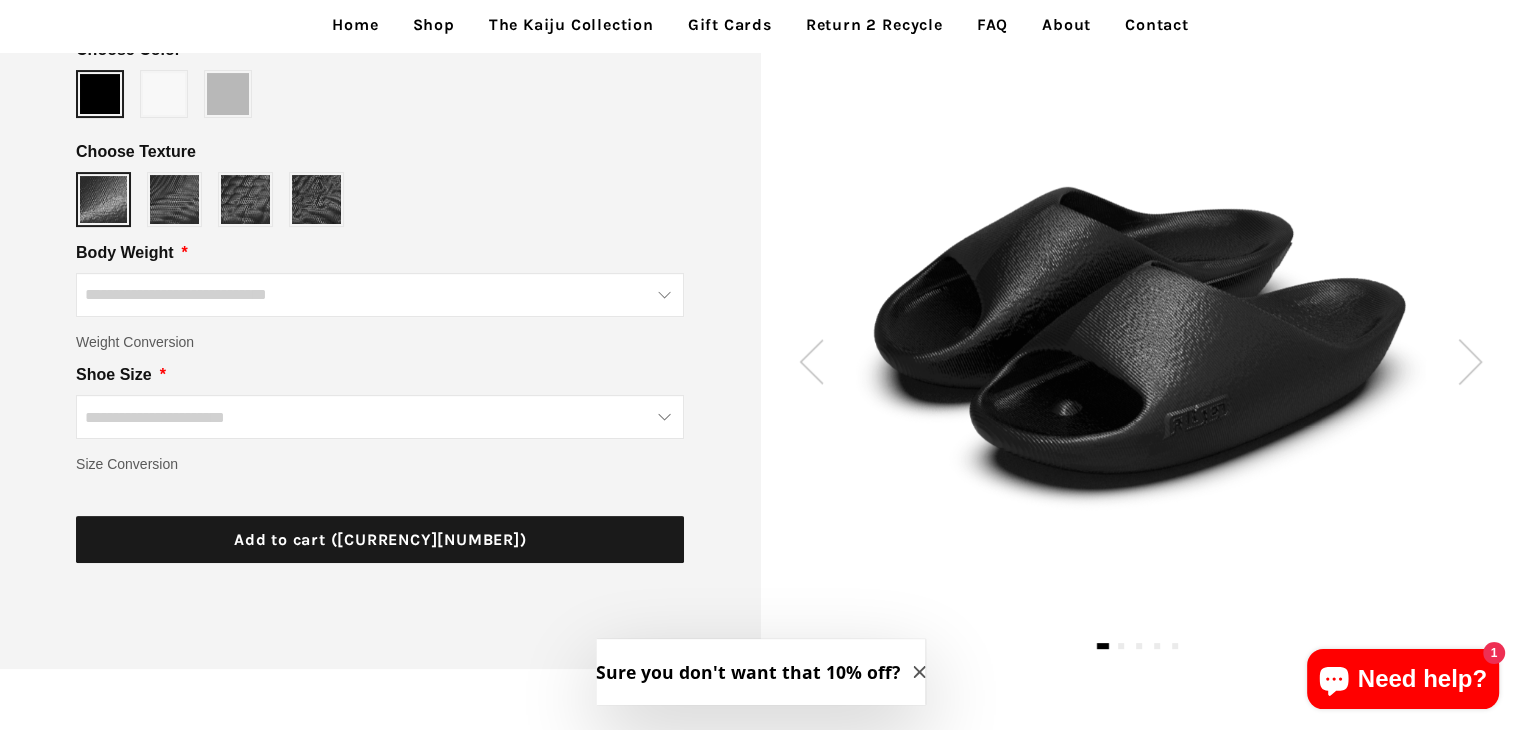 click at bounding box center (380, 295) 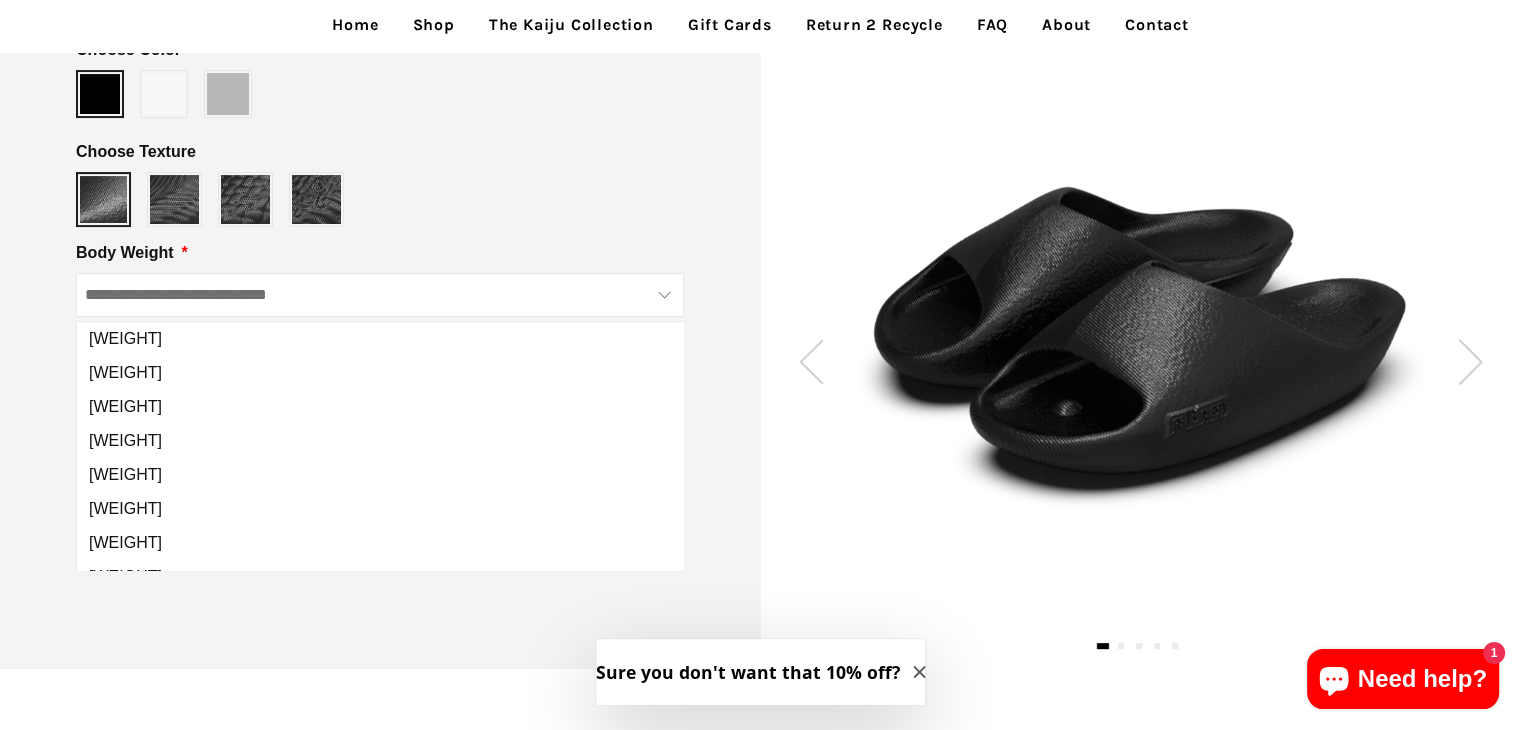 click at bounding box center [380, 295] 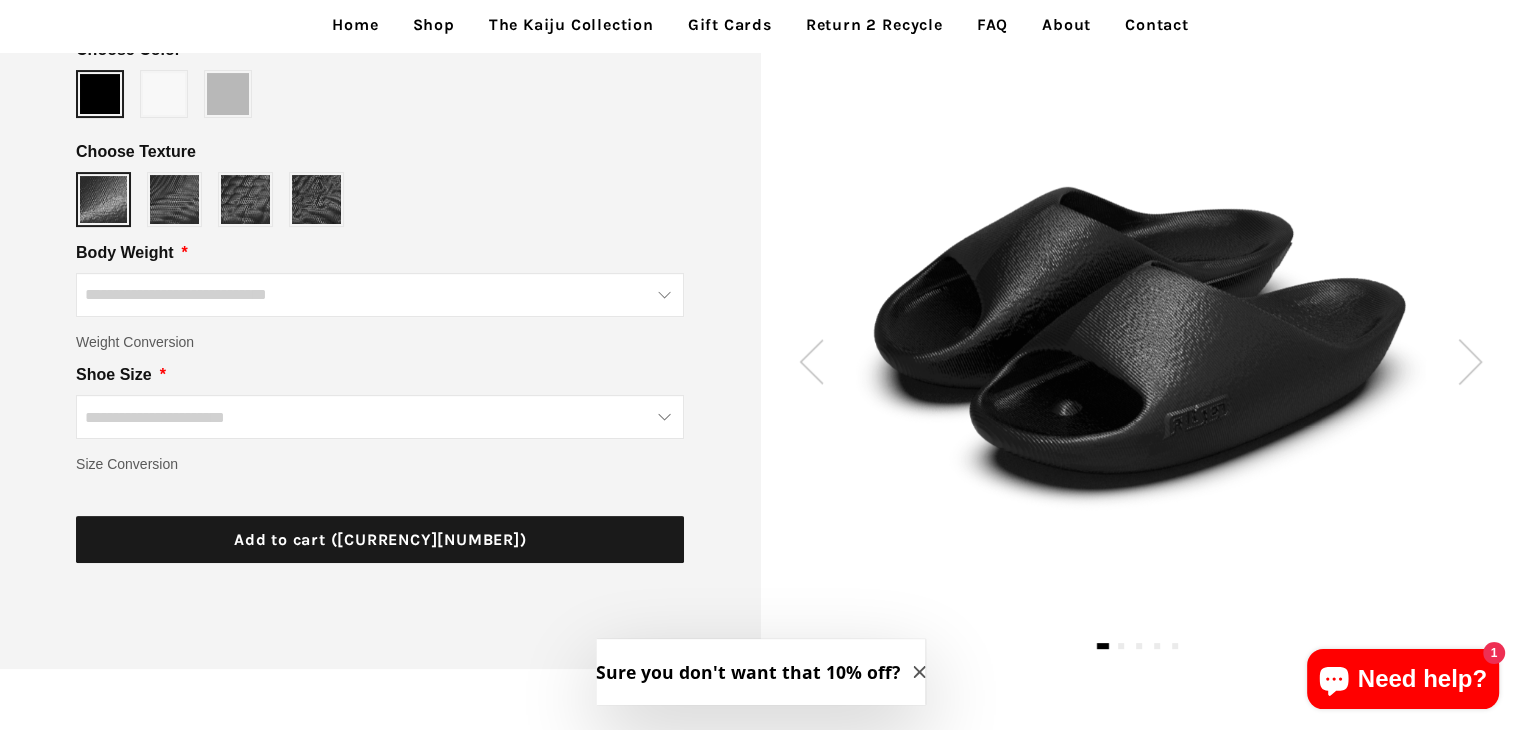 click at bounding box center [380, 417] 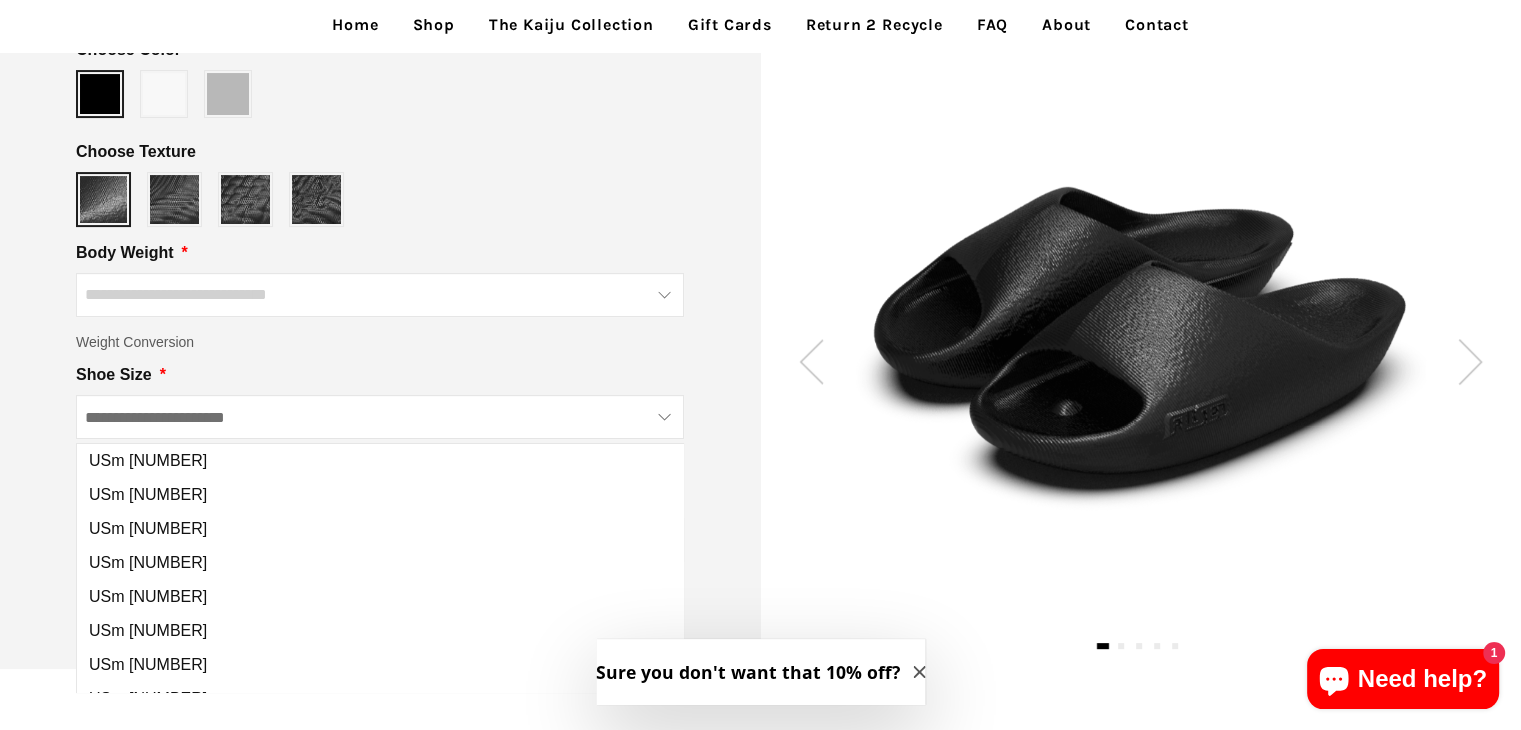 click at bounding box center (380, 417) 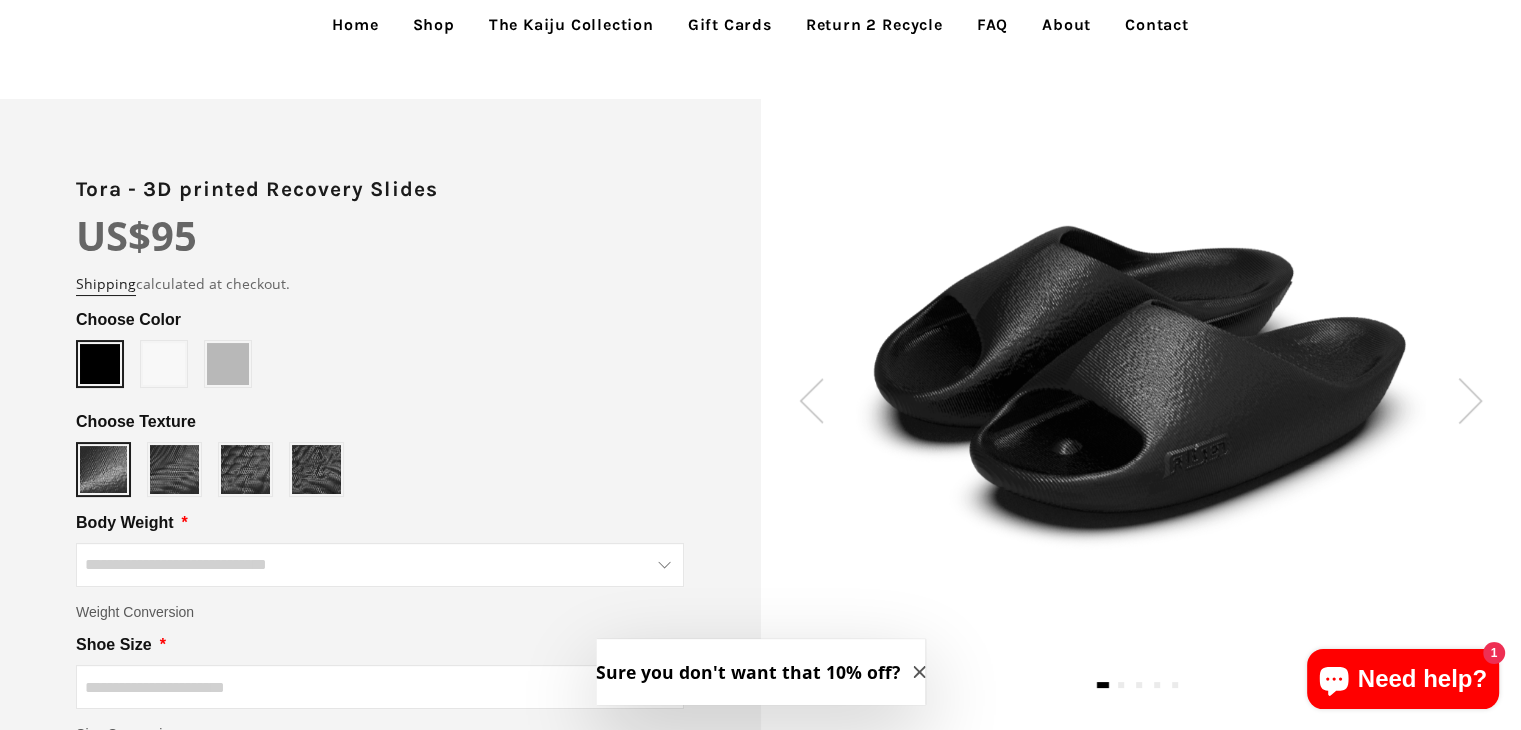 scroll, scrollTop: 100, scrollLeft: 0, axis: vertical 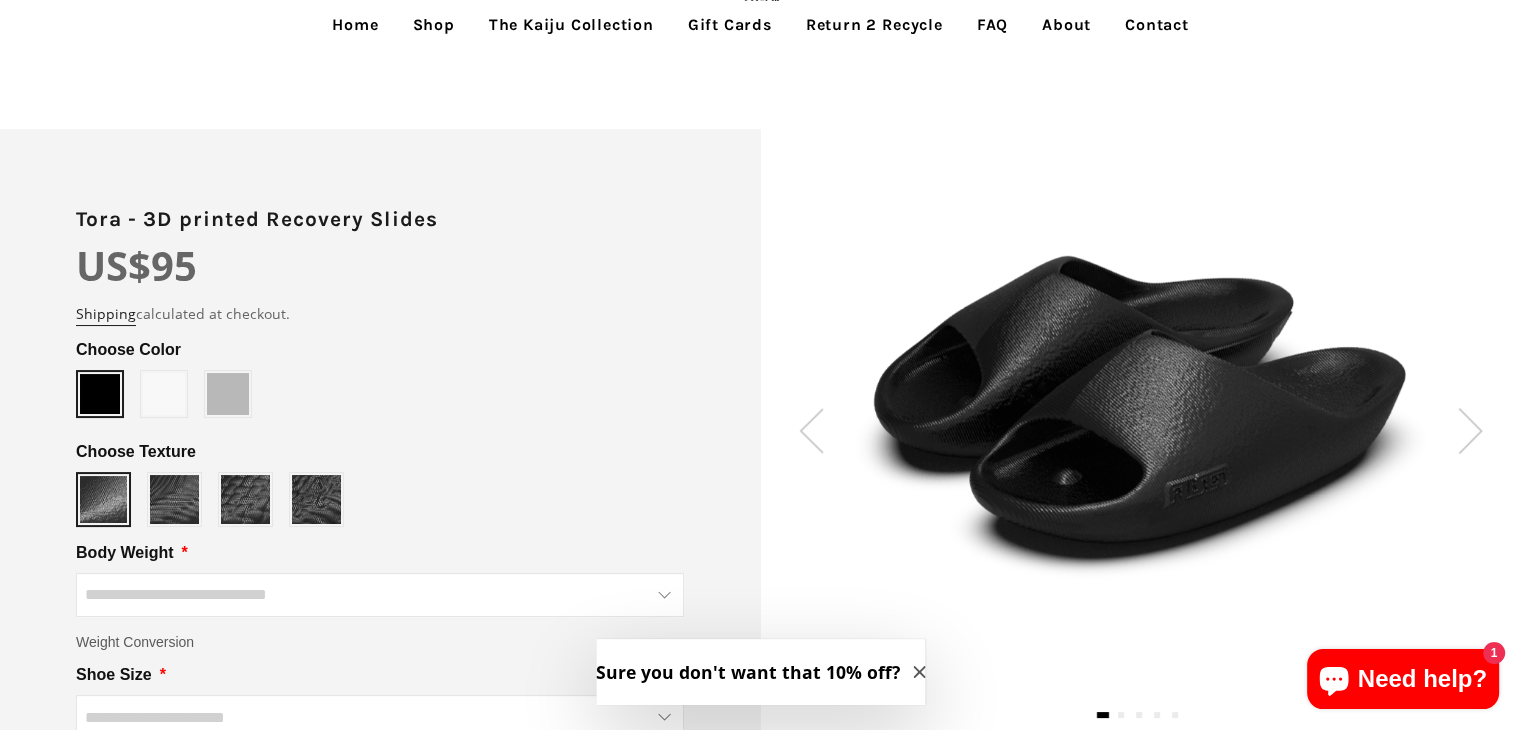 click on "The Kaiju Collection" at bounding box center [571, 25] 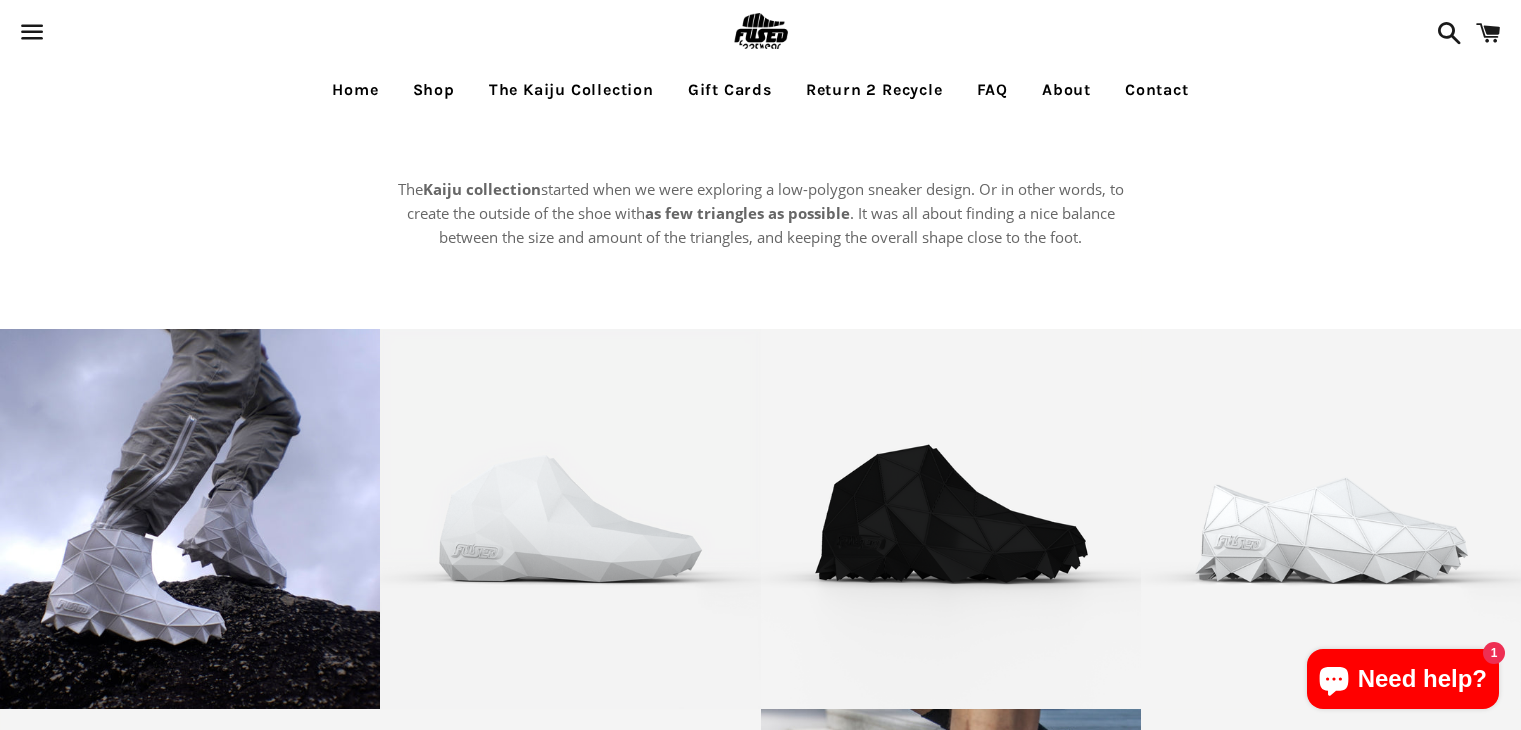 scroll, scrollTop: 0, scrollLeft: 0, axis: both 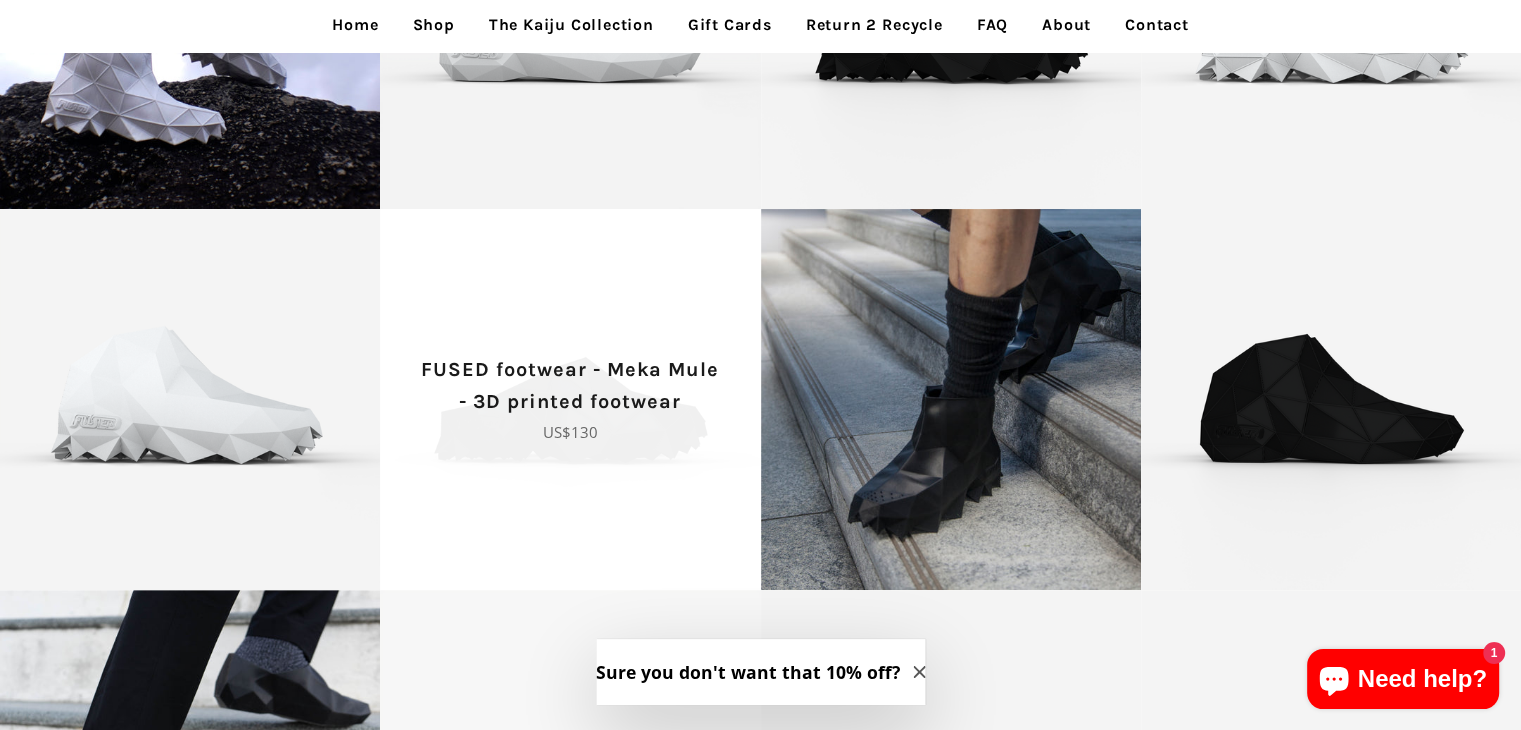 click on "FUSED footwear - Meka Mule - 3D printed footwear" at bounding box center (570, 386) 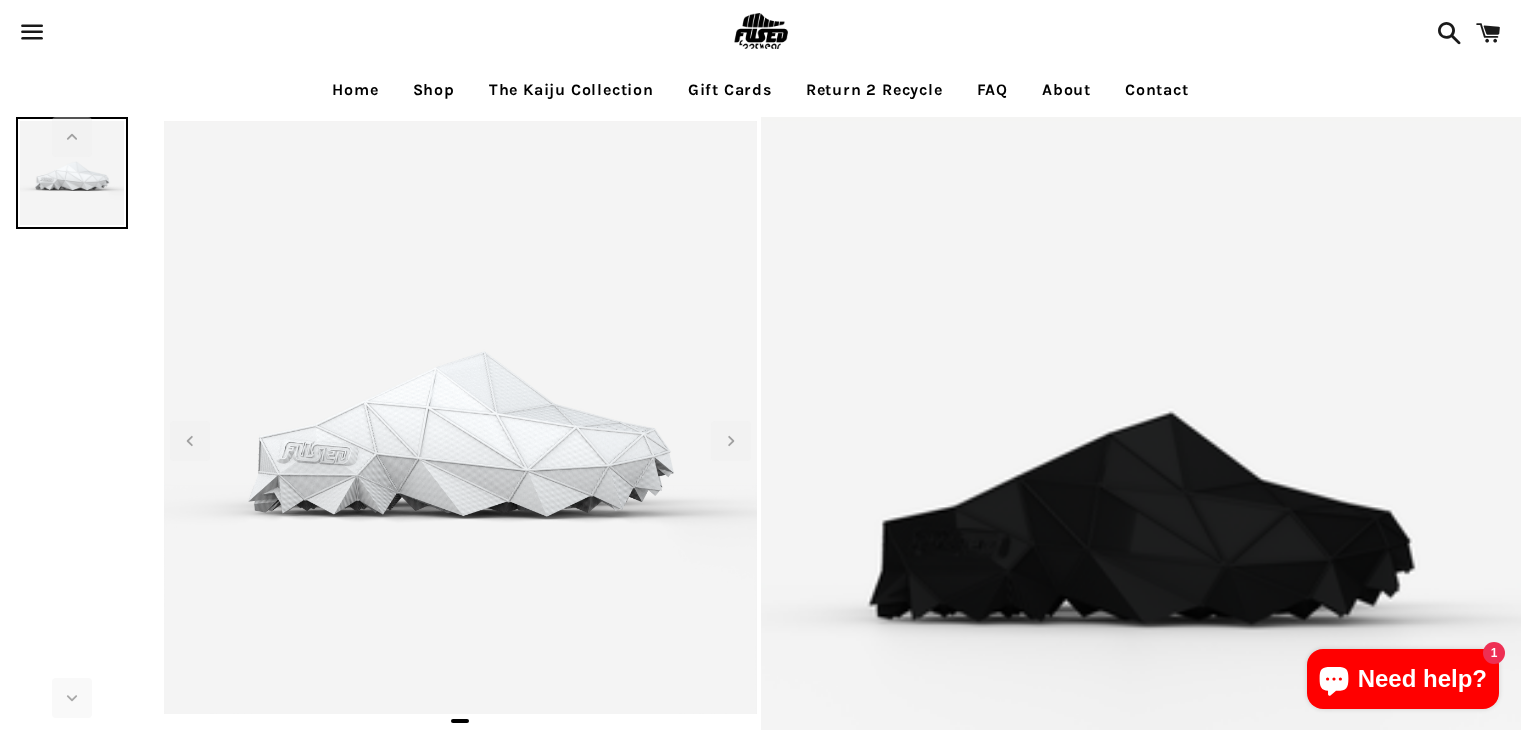 scroll, scrollTop: 0, scrollLeft: 0, axis: both 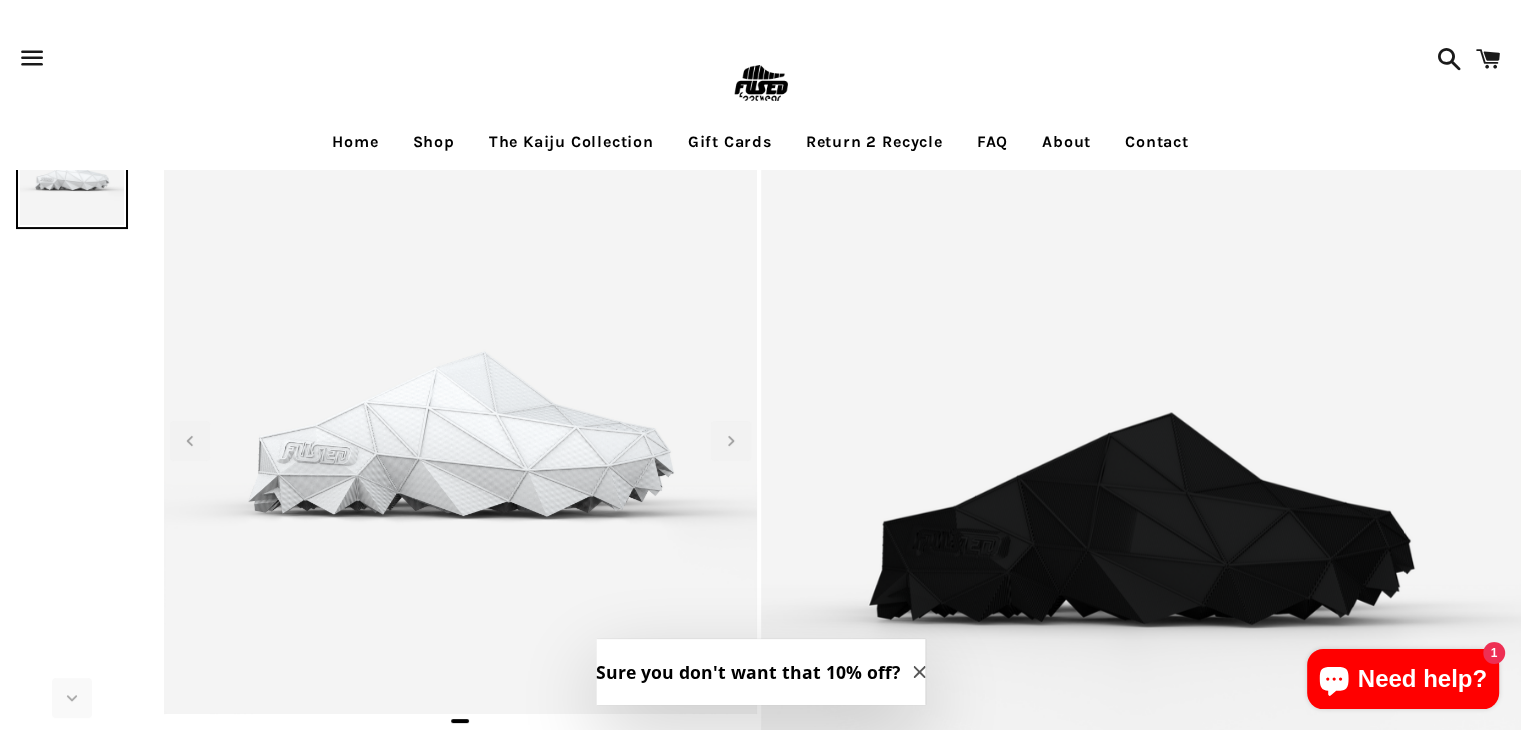 click at bounding box center (1141, 497) 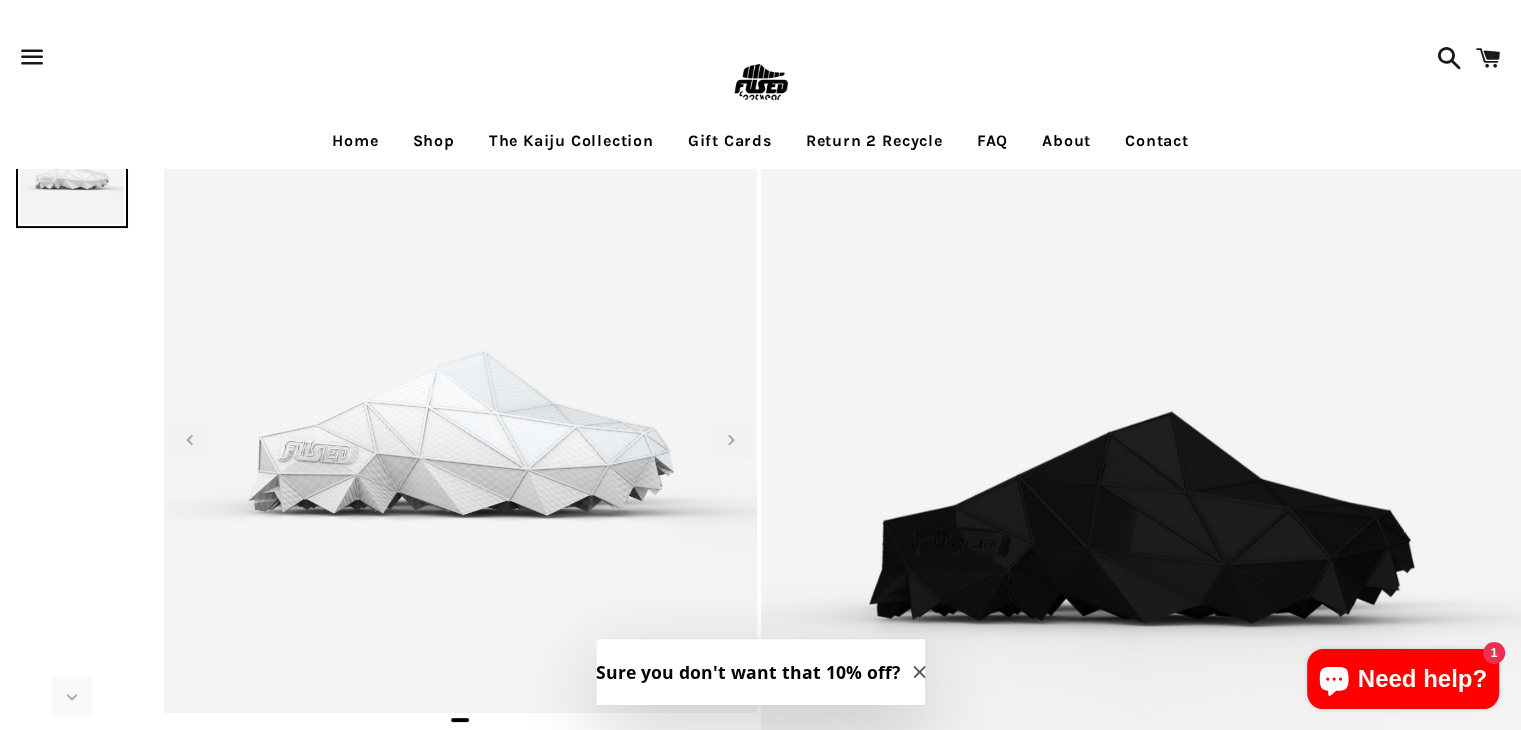 scroll, scrollTop: 0, scrollLeft: 0, axis: both 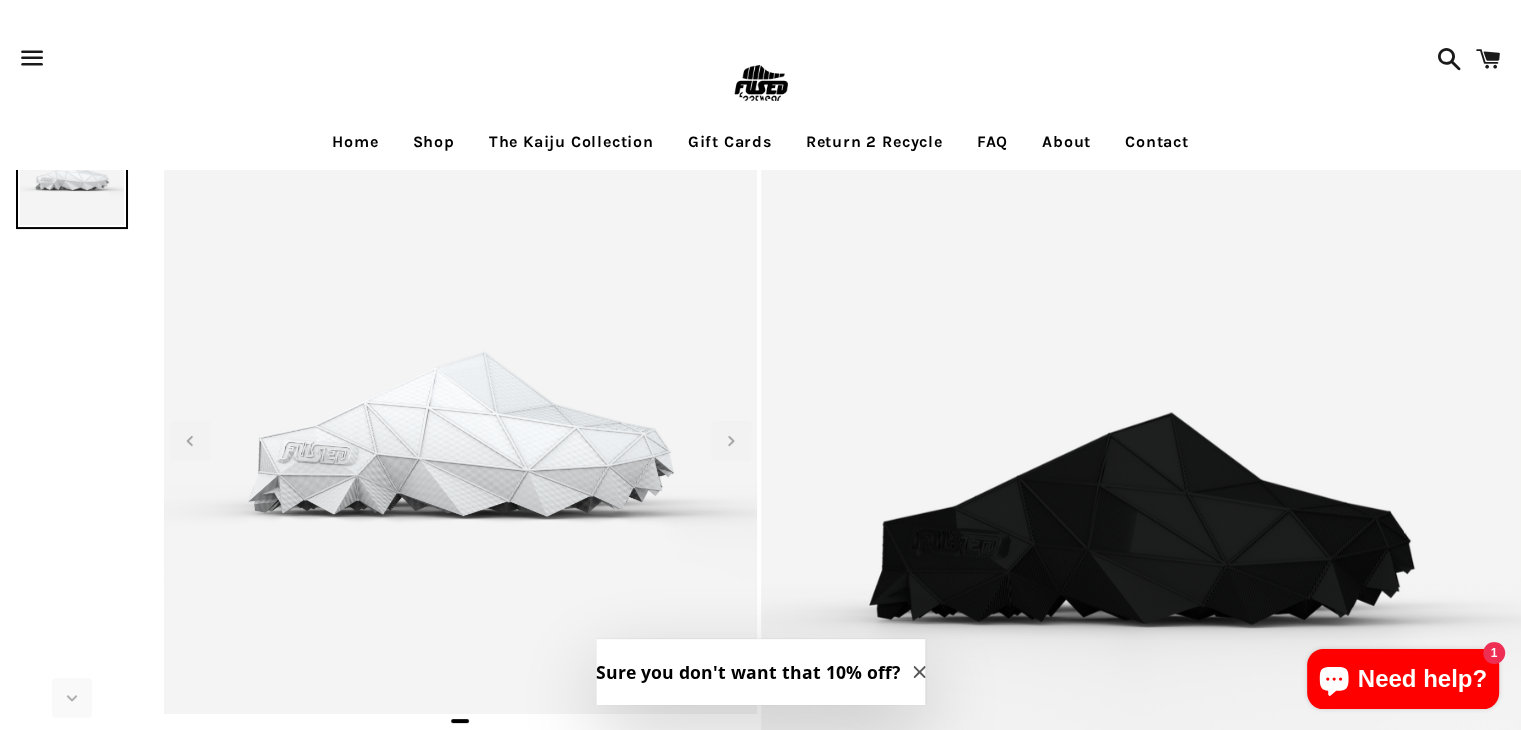 click on "Shop" at bounding box center [434, 142] 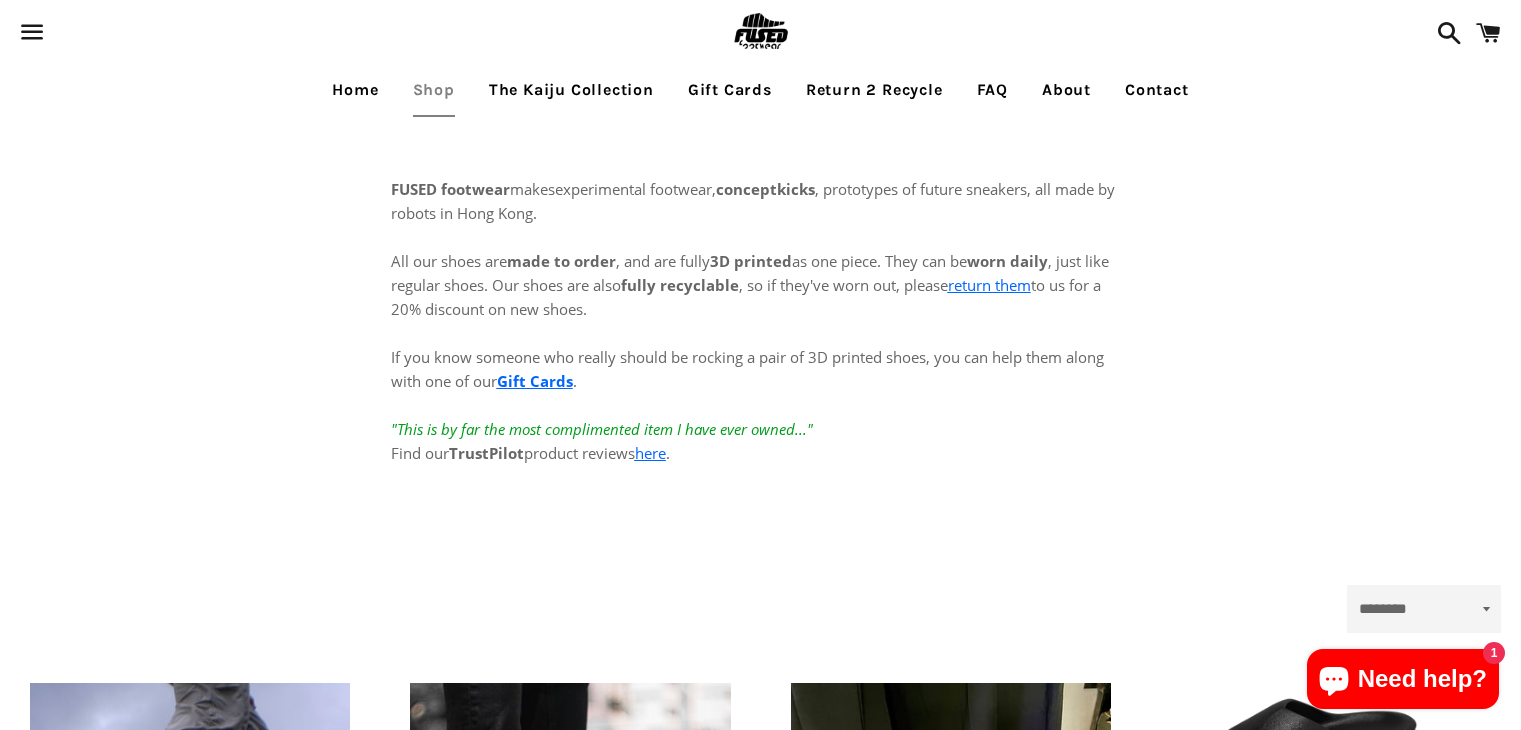 scroll, scrollTop: 0, scrollLeft: 0, axis: both 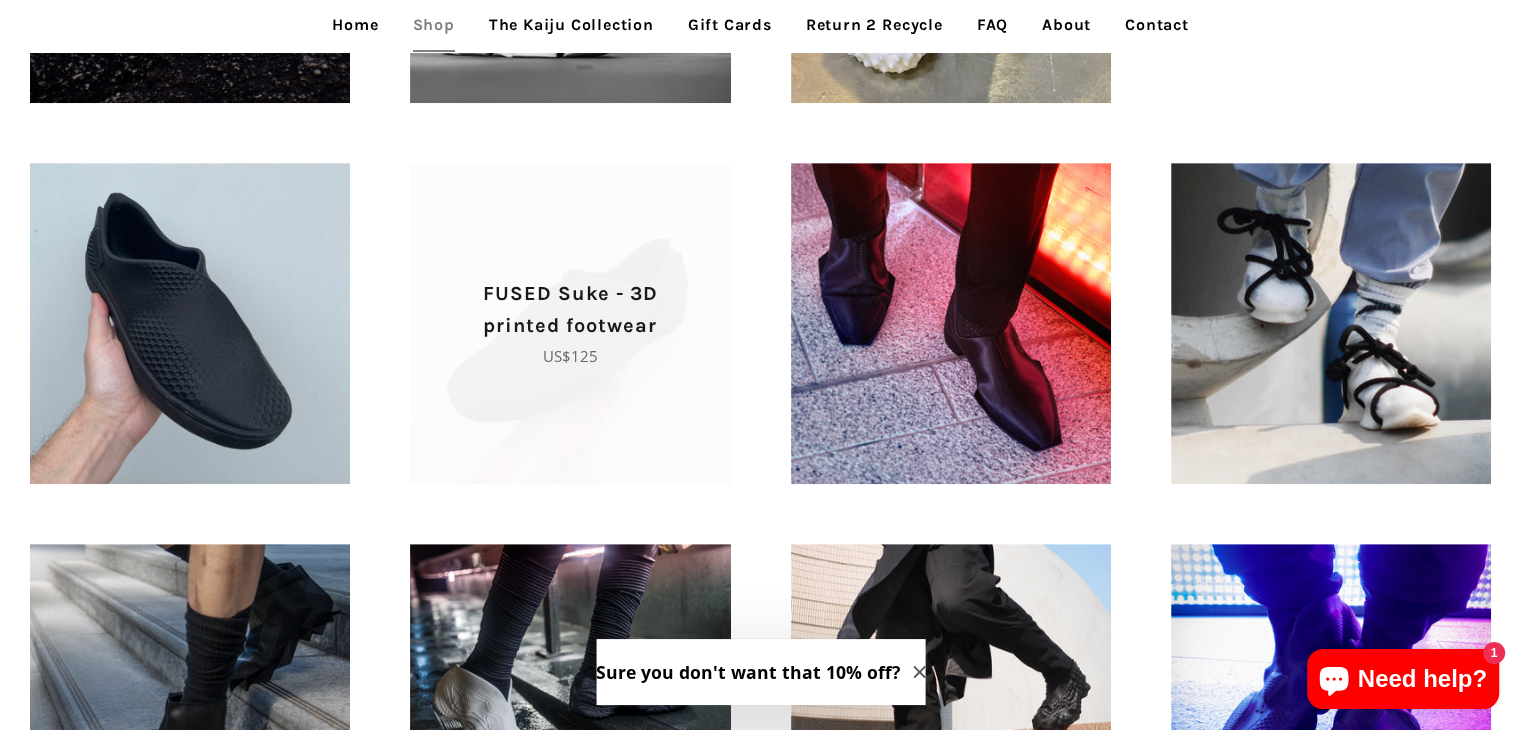 click on "FUSED Suke - 3D printed footwear" at bounding box center [570, 310] 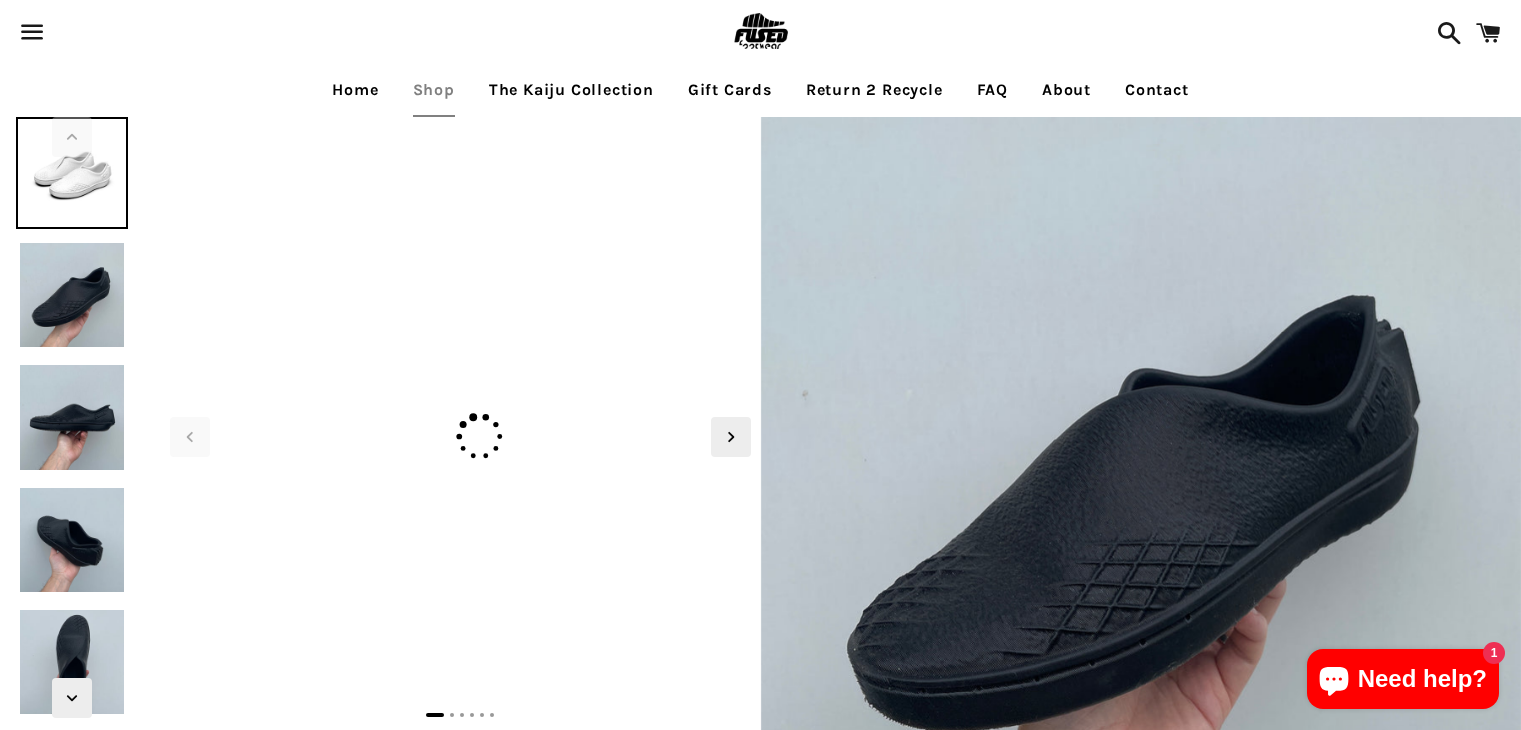scroll, scrollTop: 0, scrollLeft: 0, axis: both 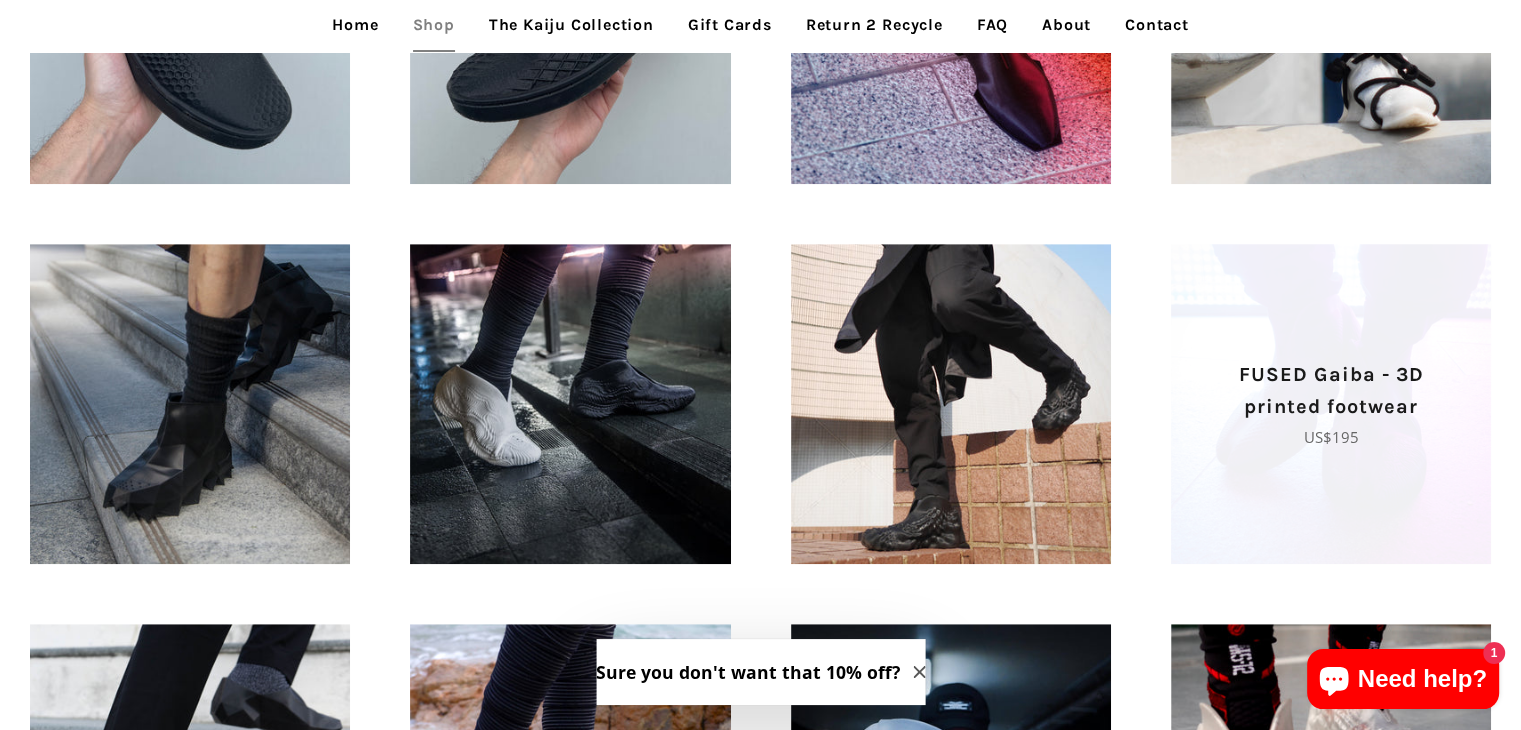click on "FUSED Gaiba - 3D printed footwear
Regular price
US$195" at bounding box center (1331, 404) 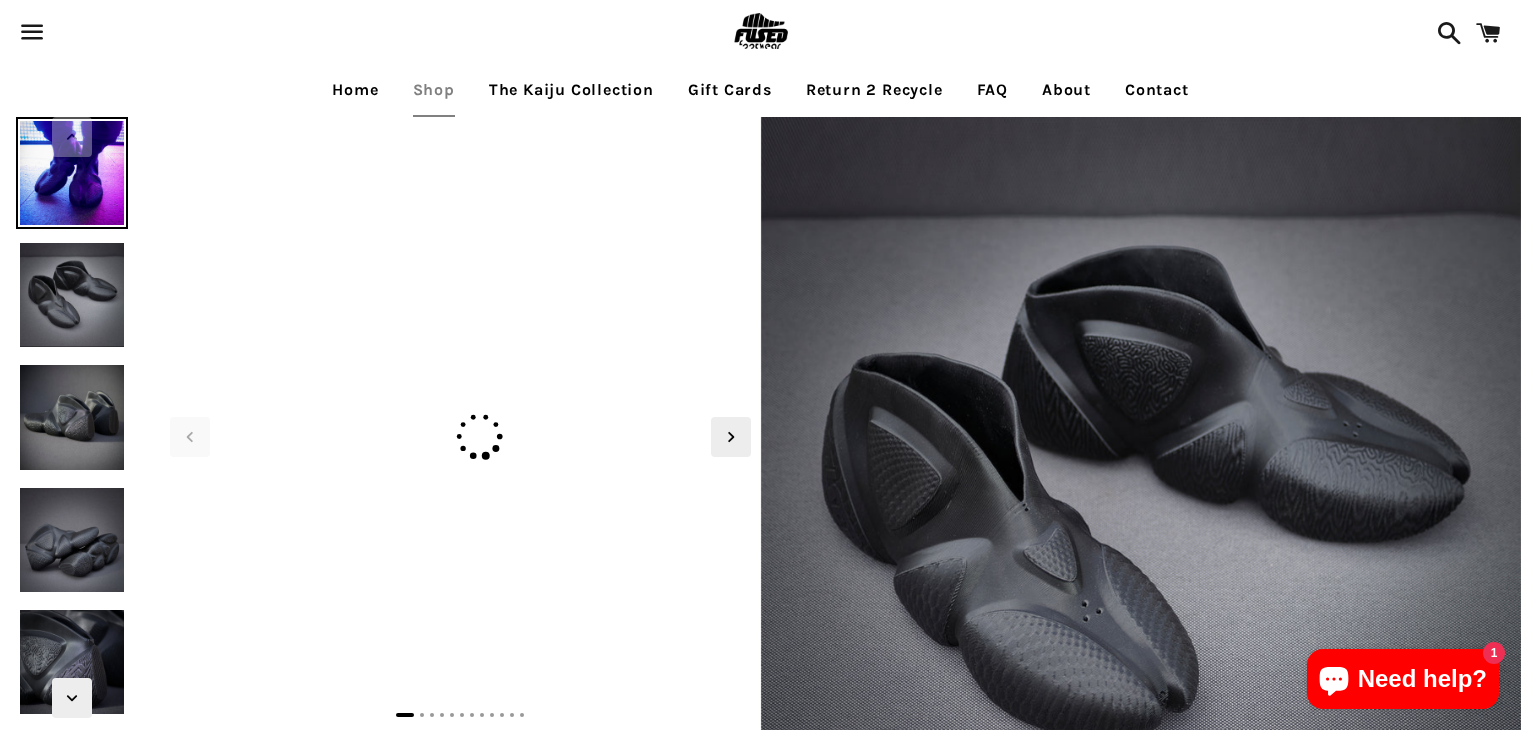 scroll, scrollTop: 0, scrollLeft: 0, axis: both 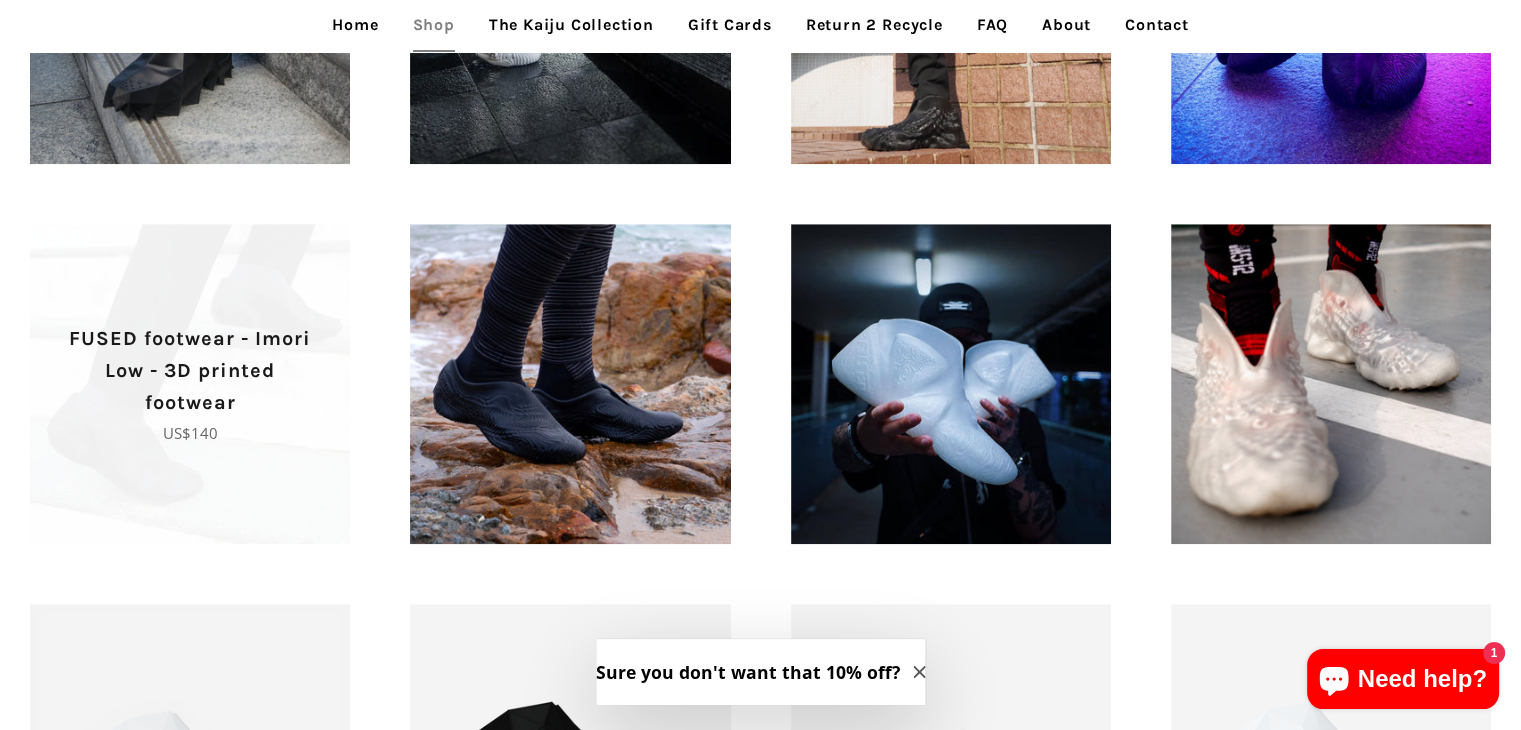 click on "FUSED footwear - Imori Low - 3D printed footwear" at bounding box center (190, 371) 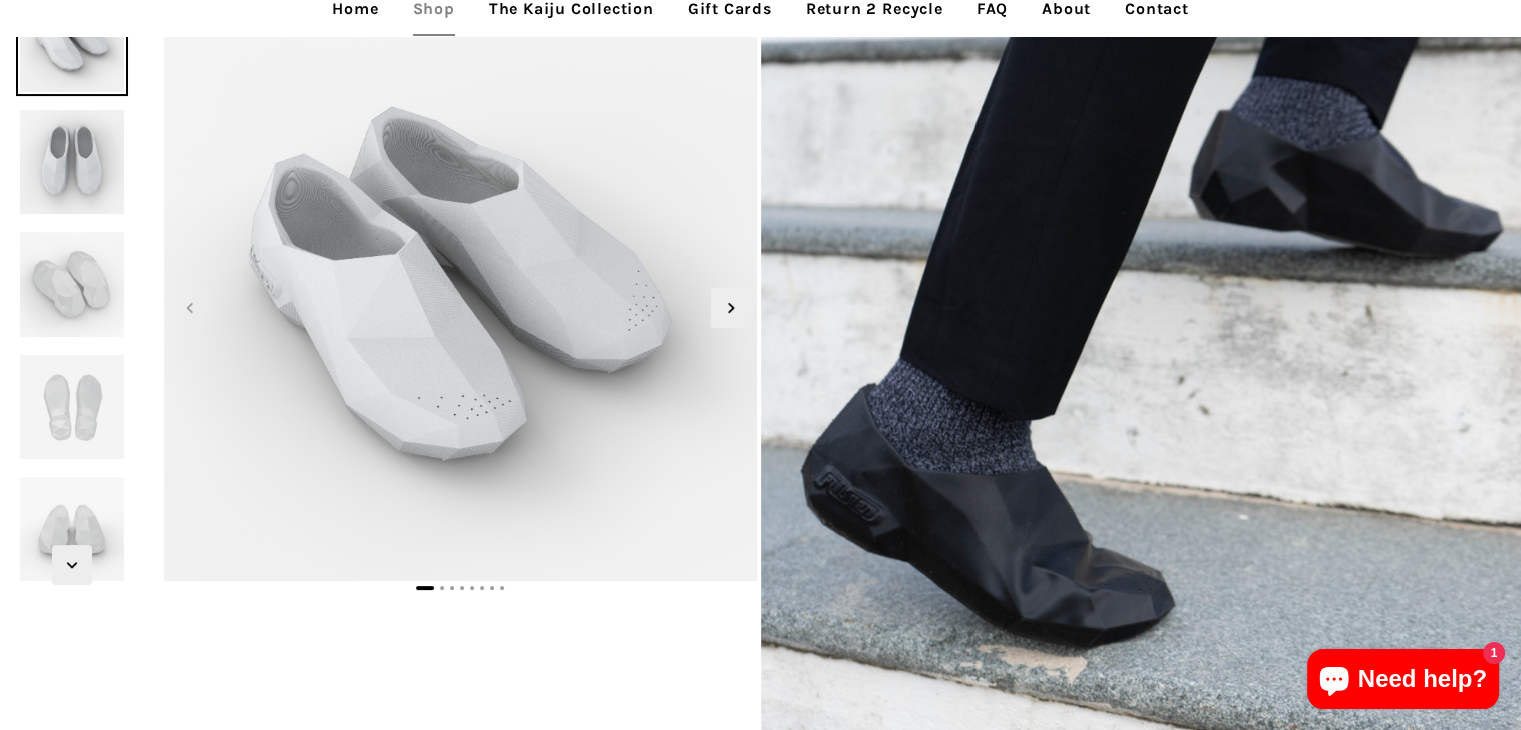 scroll, scrollTop: 200, scrollLeft: 0, axis: vertical 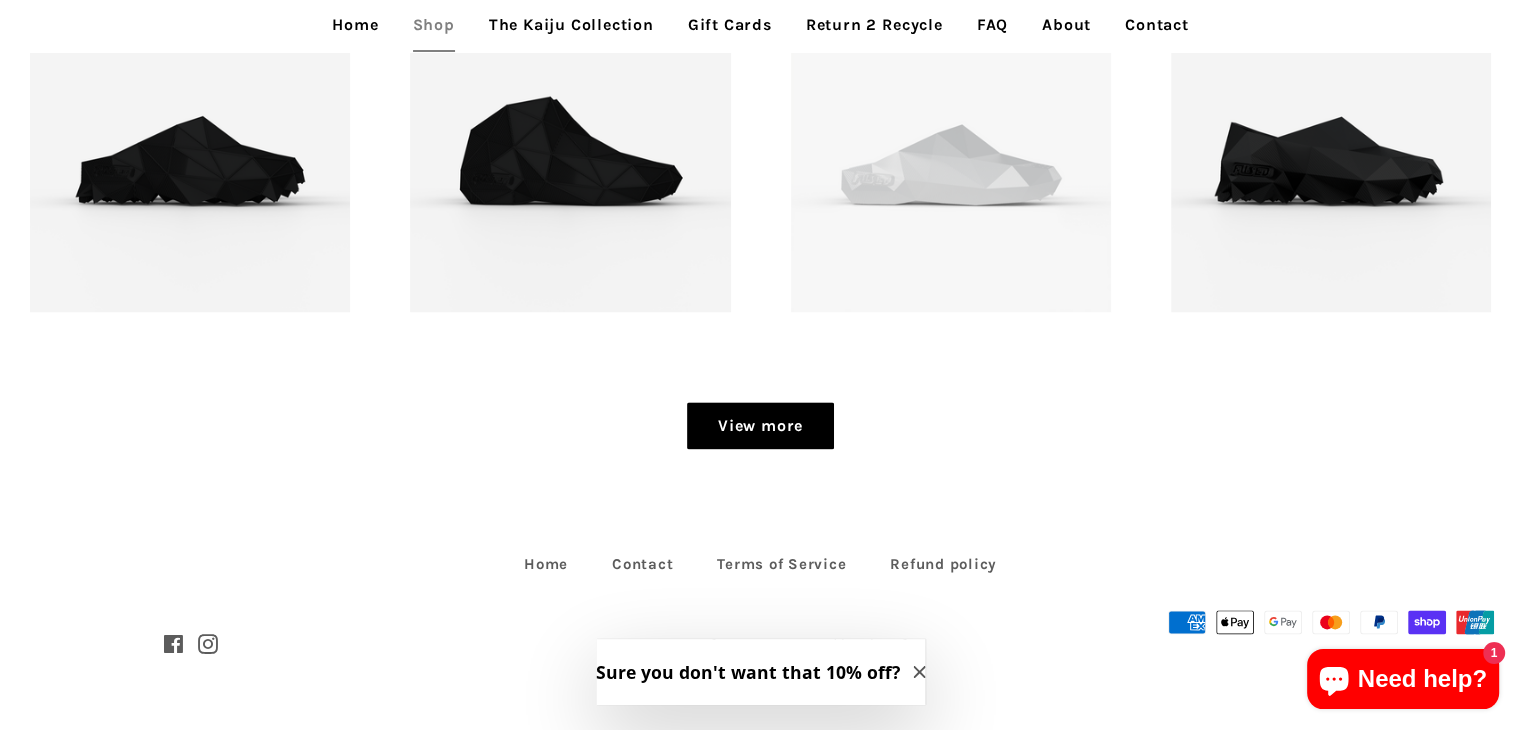 click on "View more" at bounding box center [760, 426] 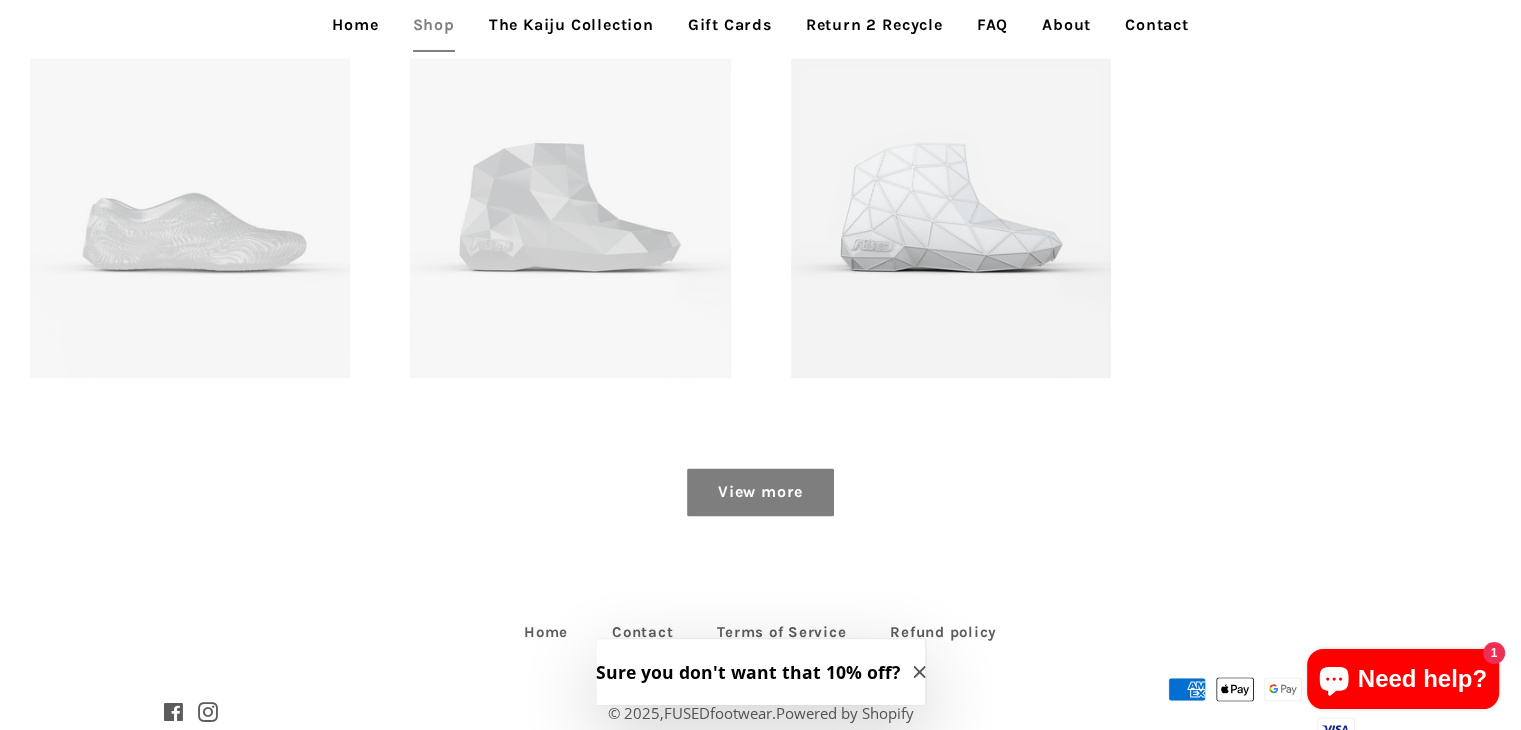 scroll, scrollTop: 3293, scrollLeft: 0, axis: vertical 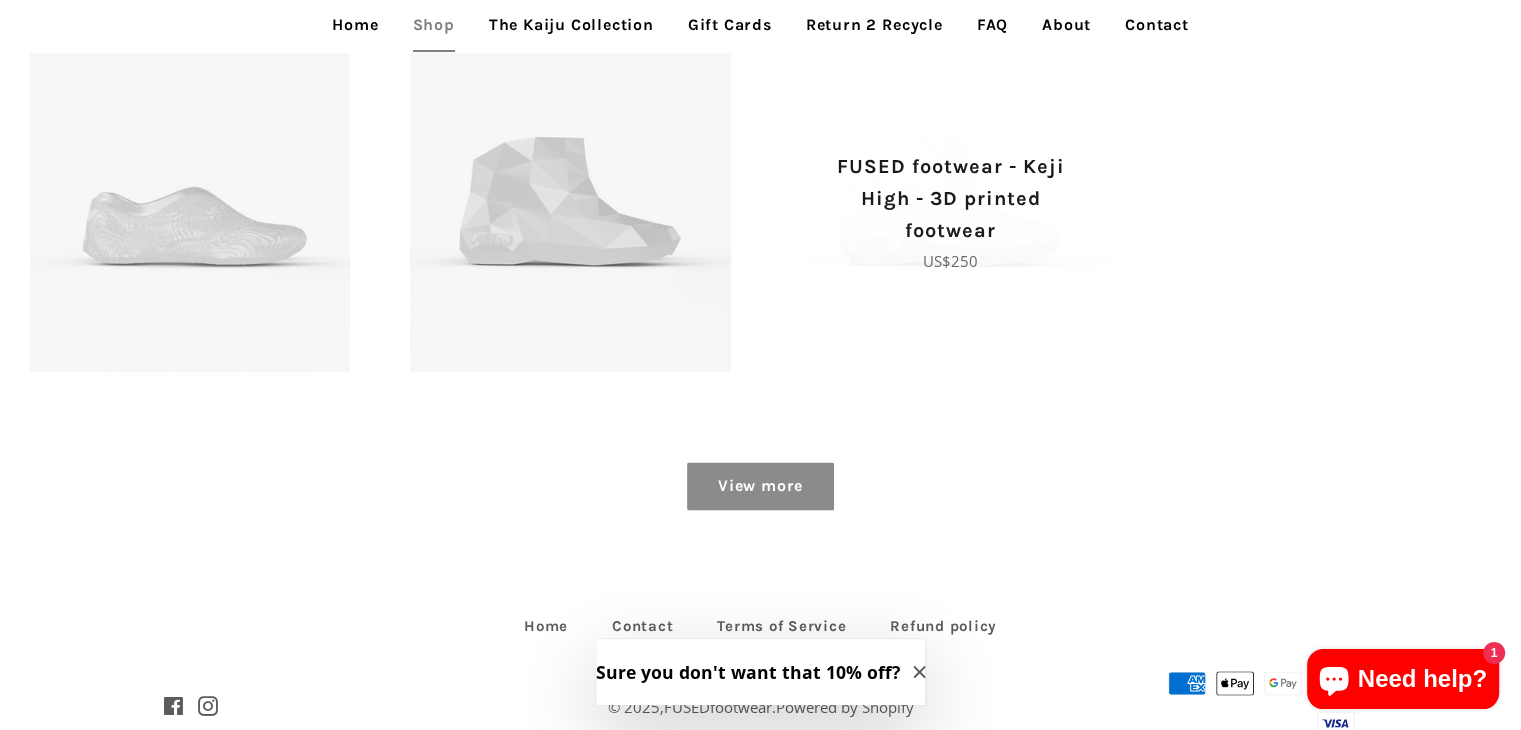 click on "FUSED footwear - Keji High - 3D printed footwear" at bounding box center [951, 199] 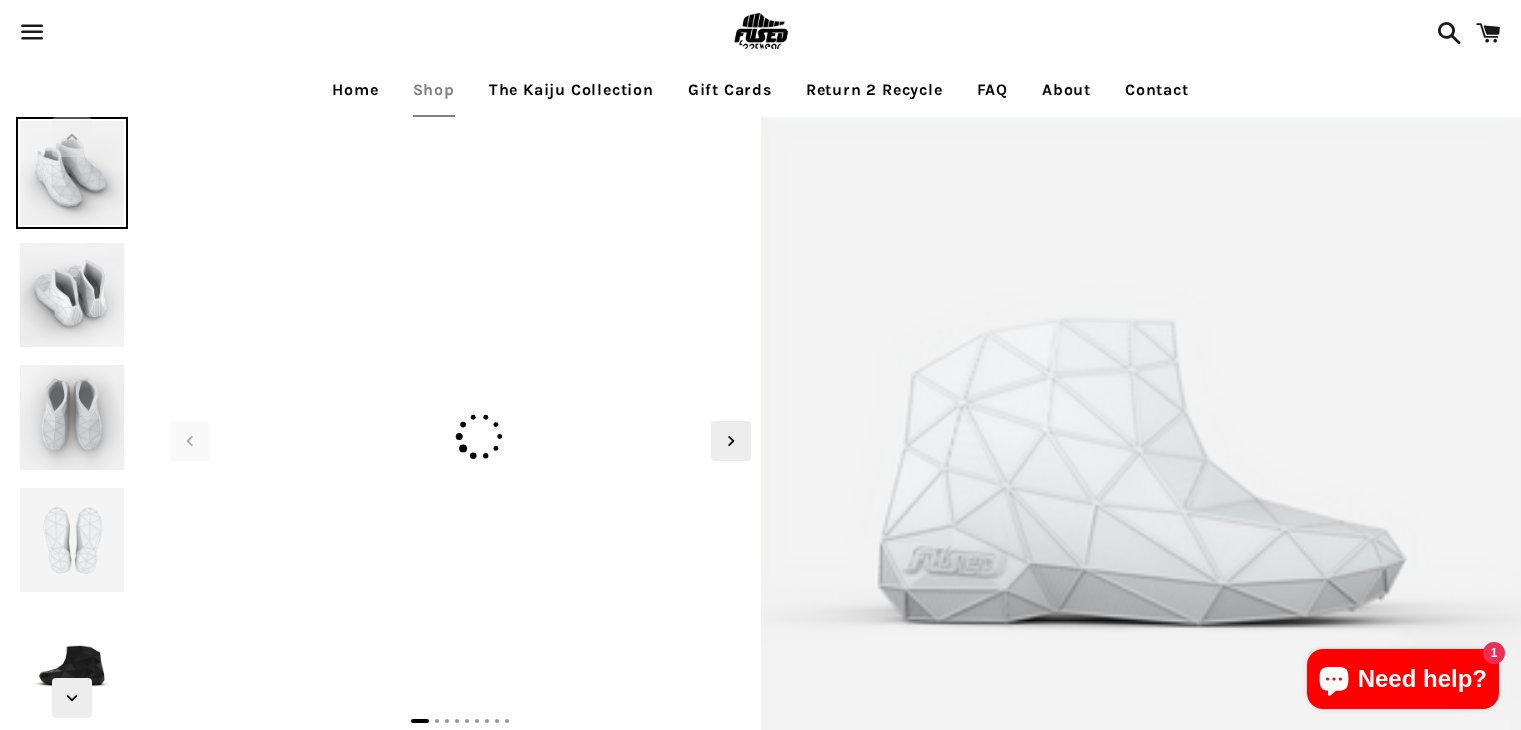 scroll, scrollTop: 0, scrollLeft: 0, axis: both 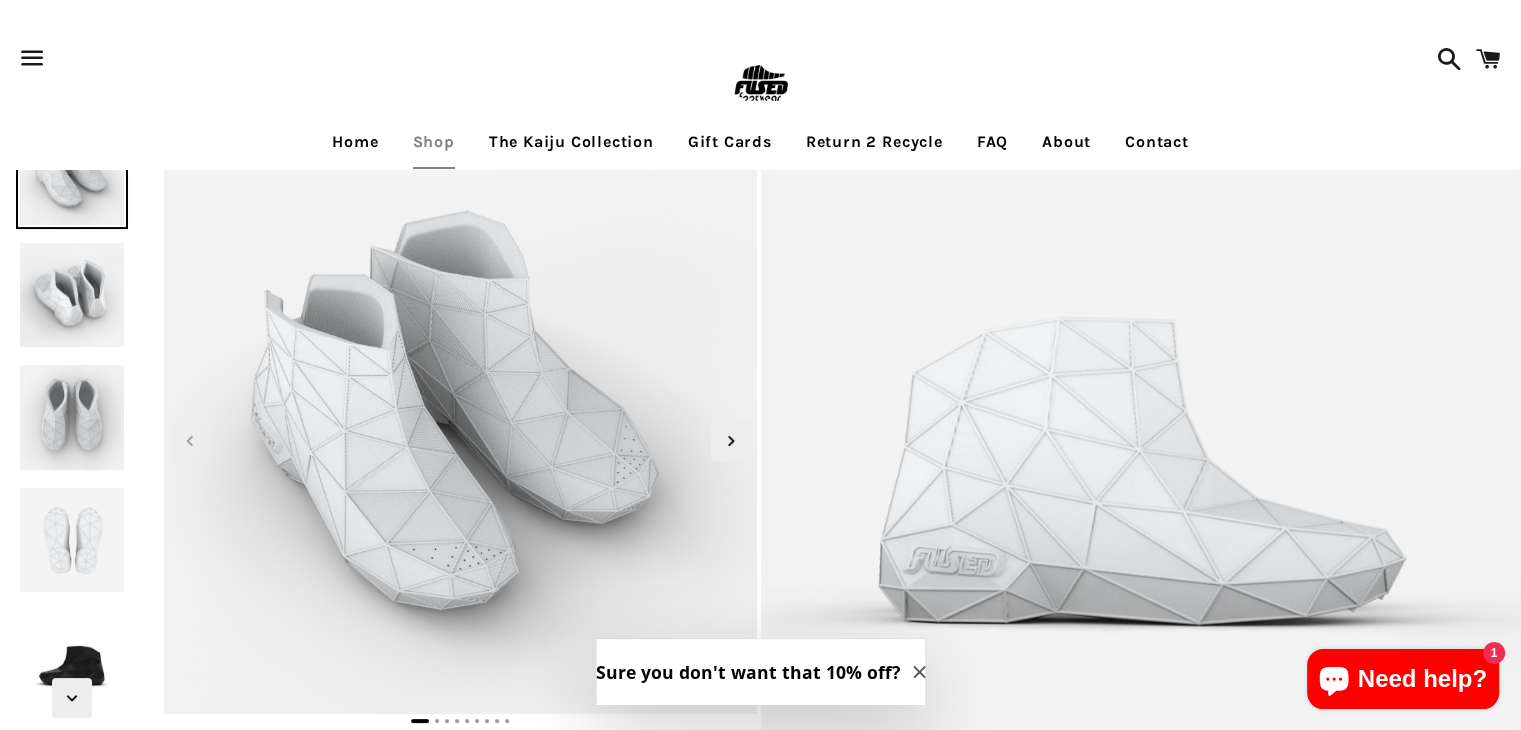 click at bounding box center (72, 295) 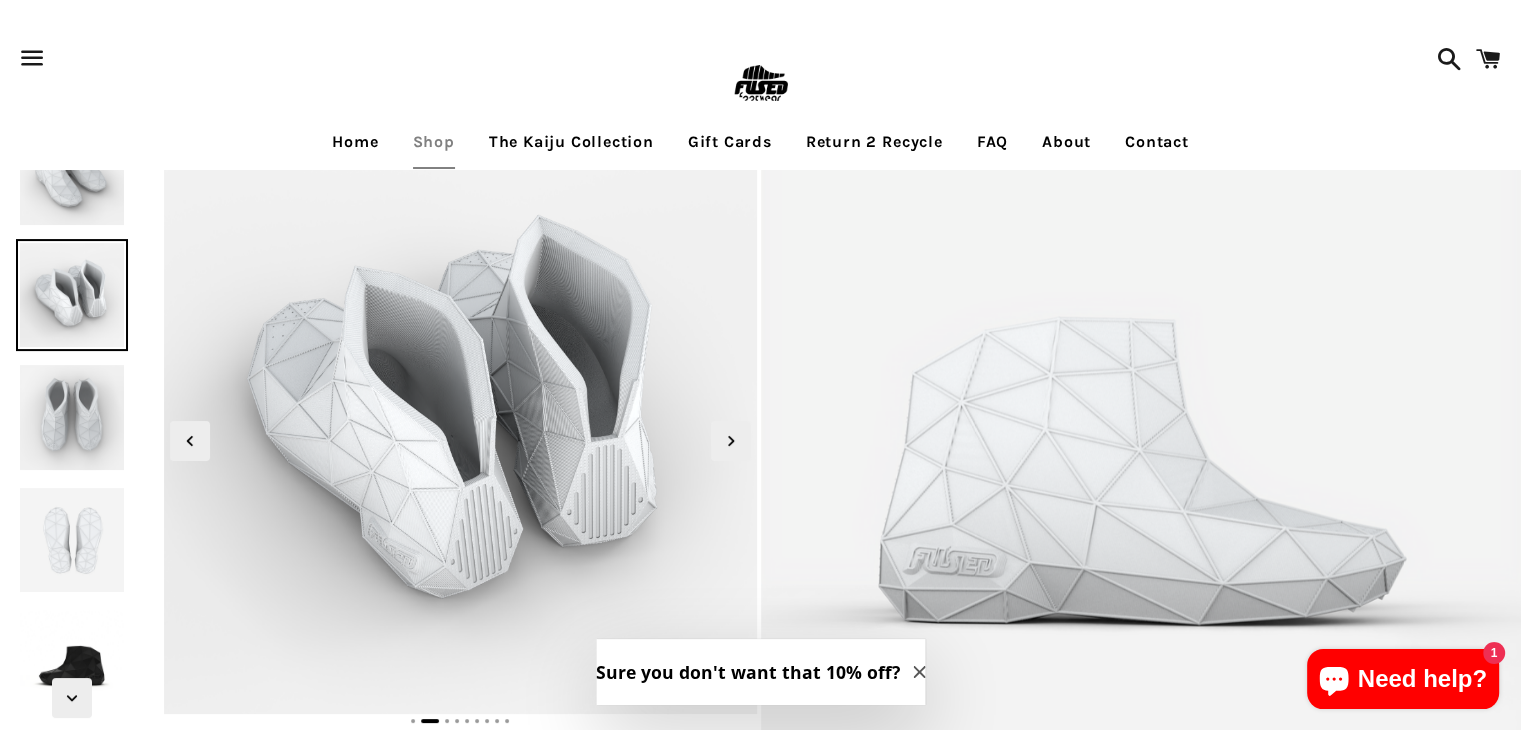 click at bounding box center [72, 417] 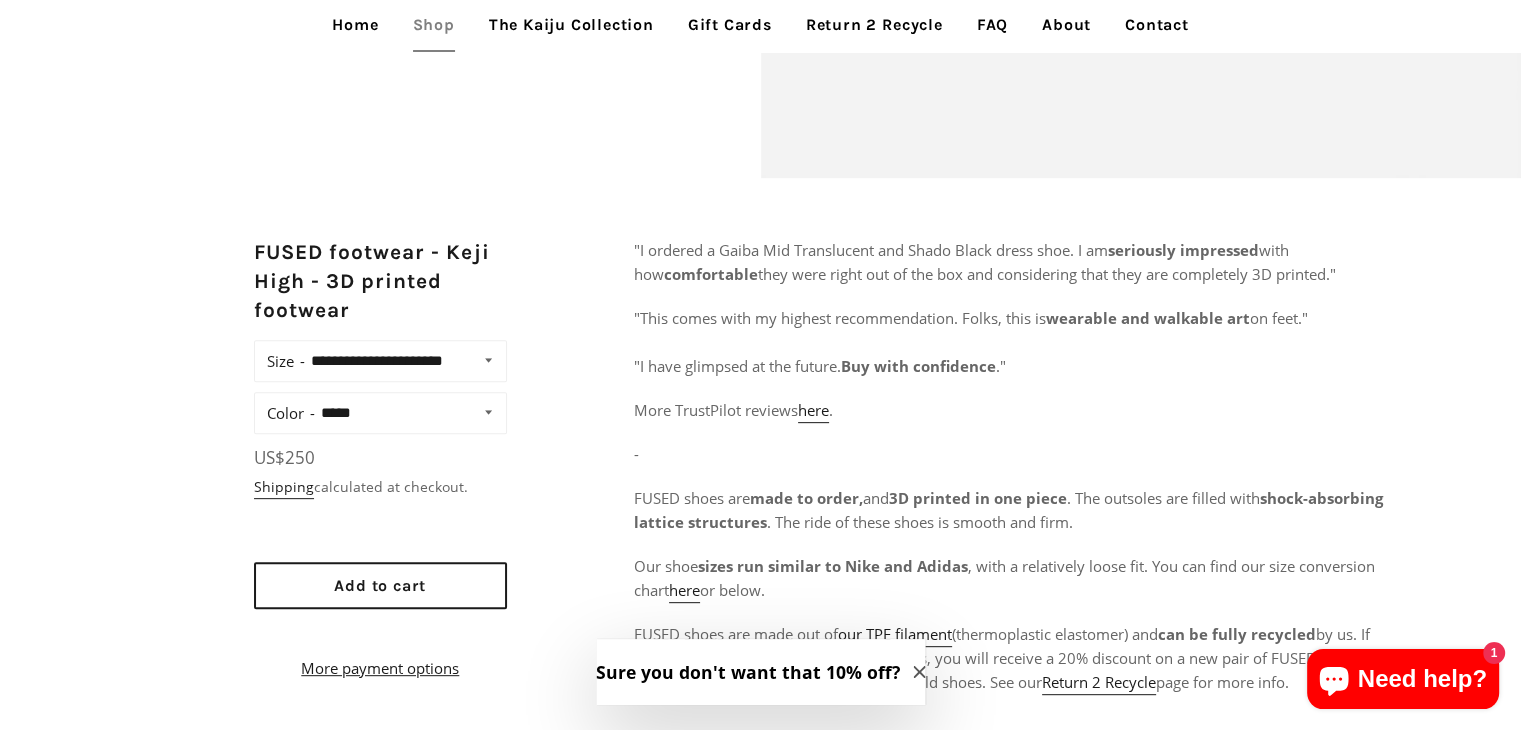 scroll, scrollTop: 800, scrollLeft: 0, axis: vertical 